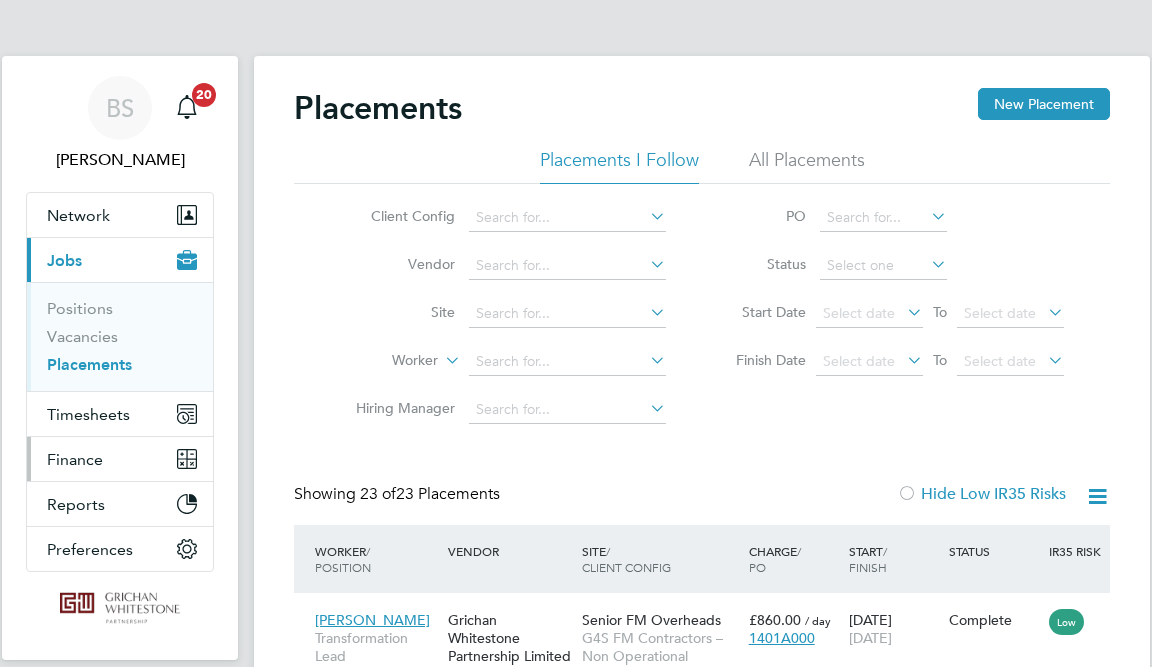 scroll, scrollTop: 111, scrollLeft: 0, axis: vertical 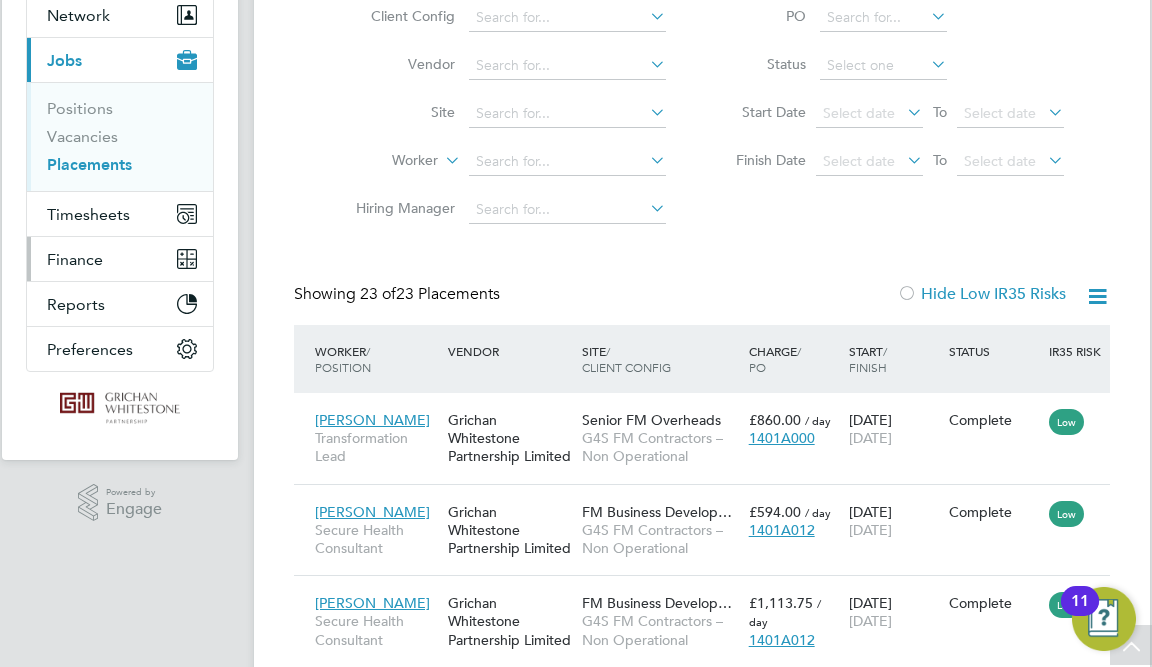 click on "Finance" at bounding box center [75, 259] 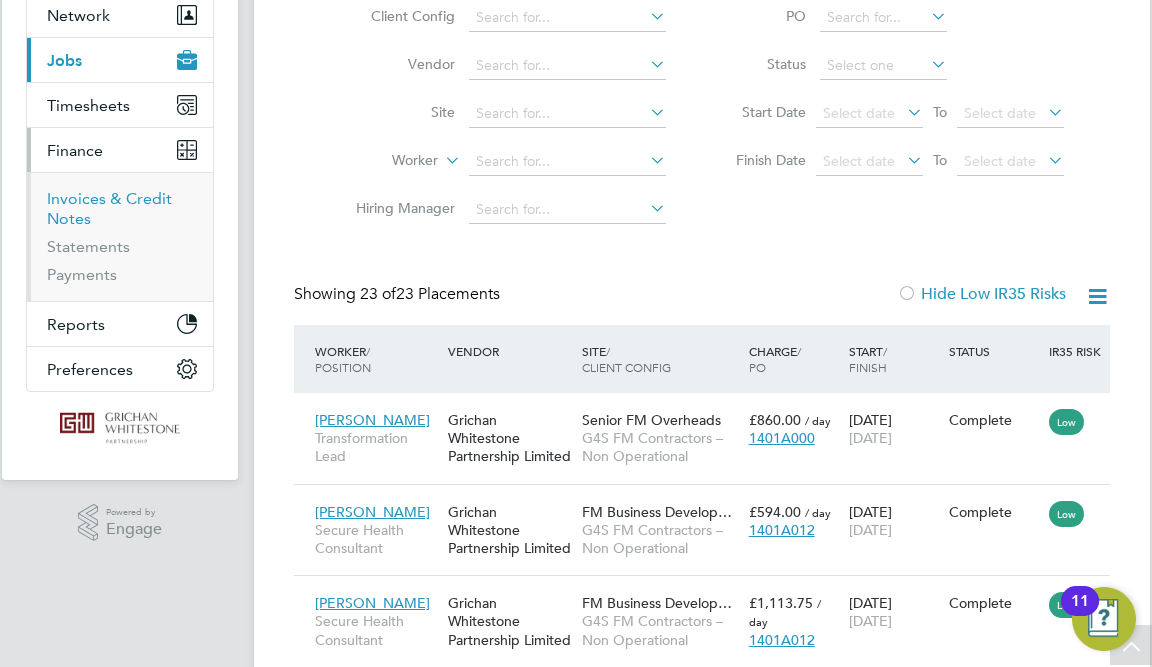 click on "Invoices & Credit Notes" at bounding box center [109, 208] 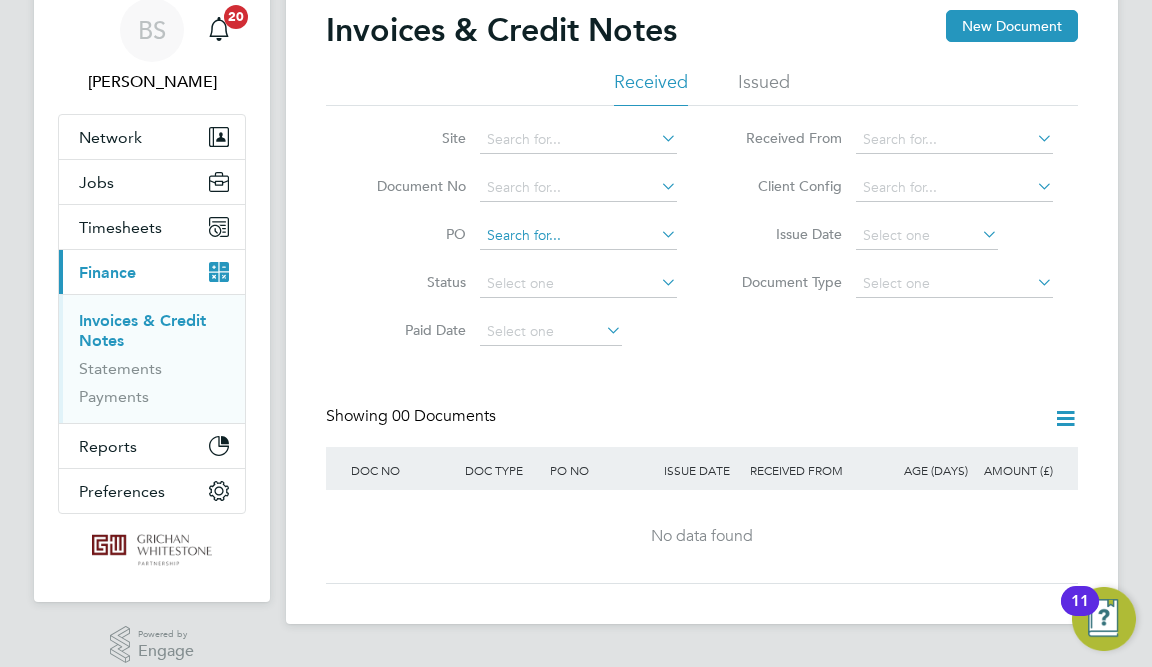 scroll, scrollTop: 97, scrollLeft: 0, axis: vertical 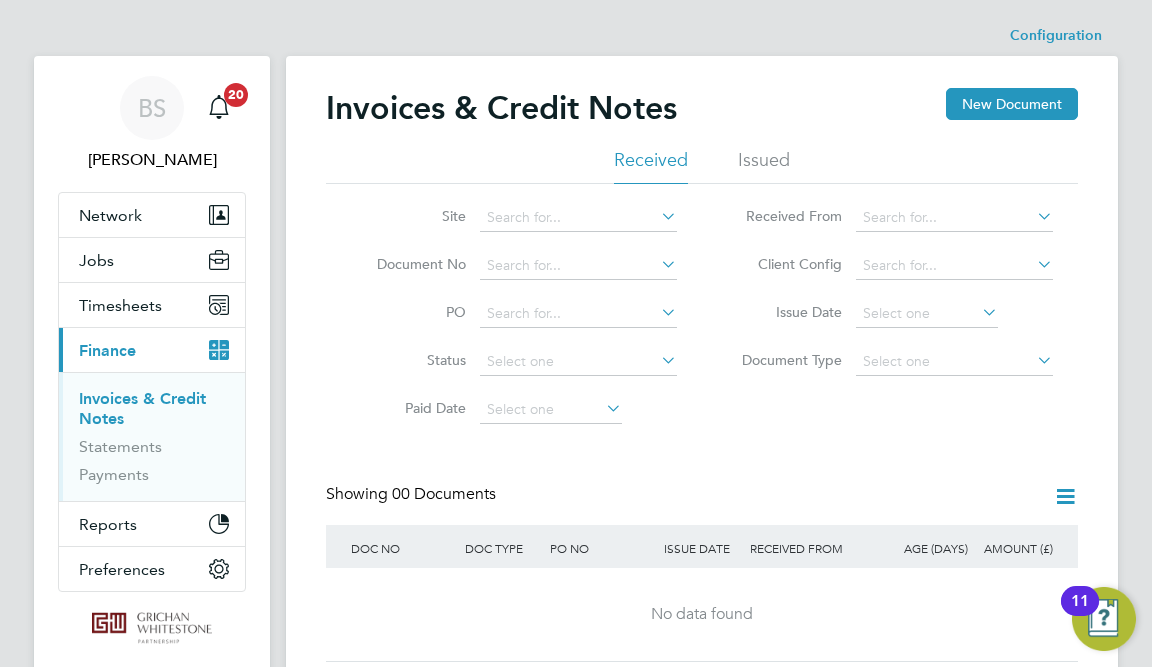 click on "Issued" 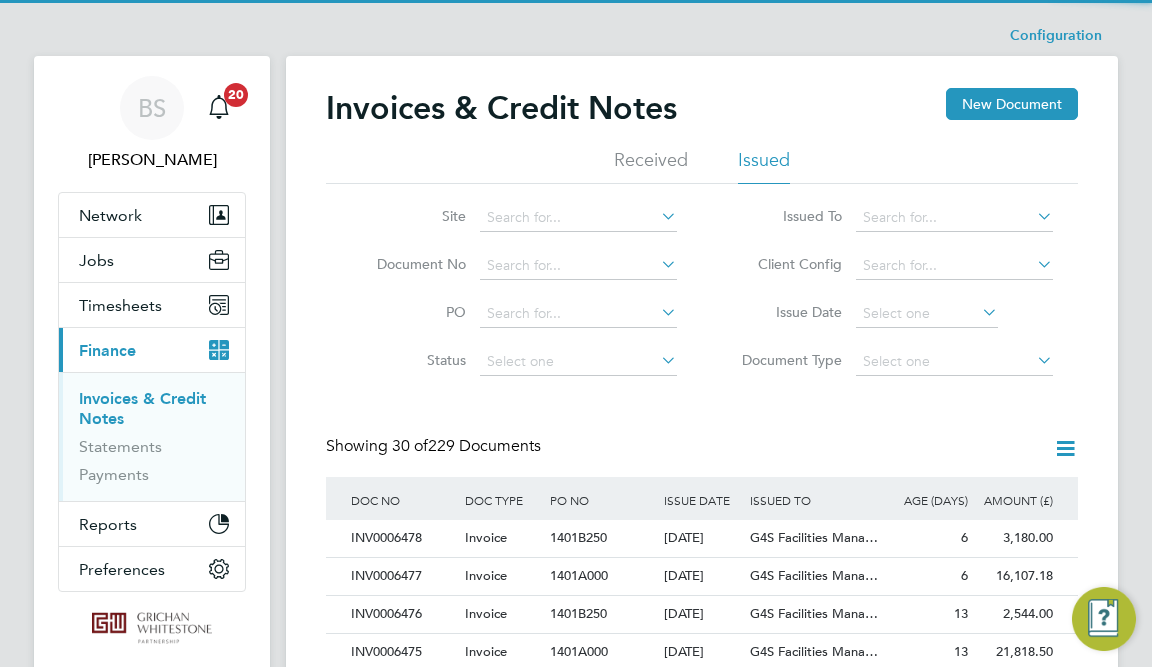 scroll, scrollTop: 10, scrollLeft: 10, axis: both 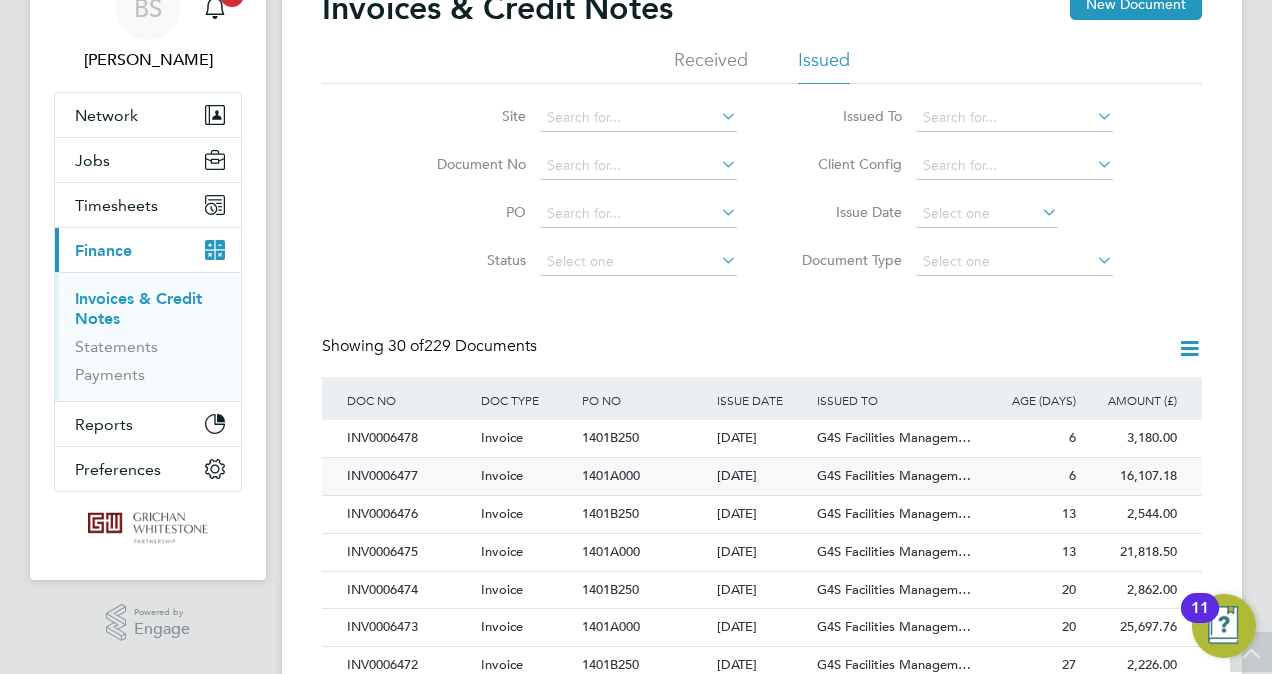 click on "INV0006477" 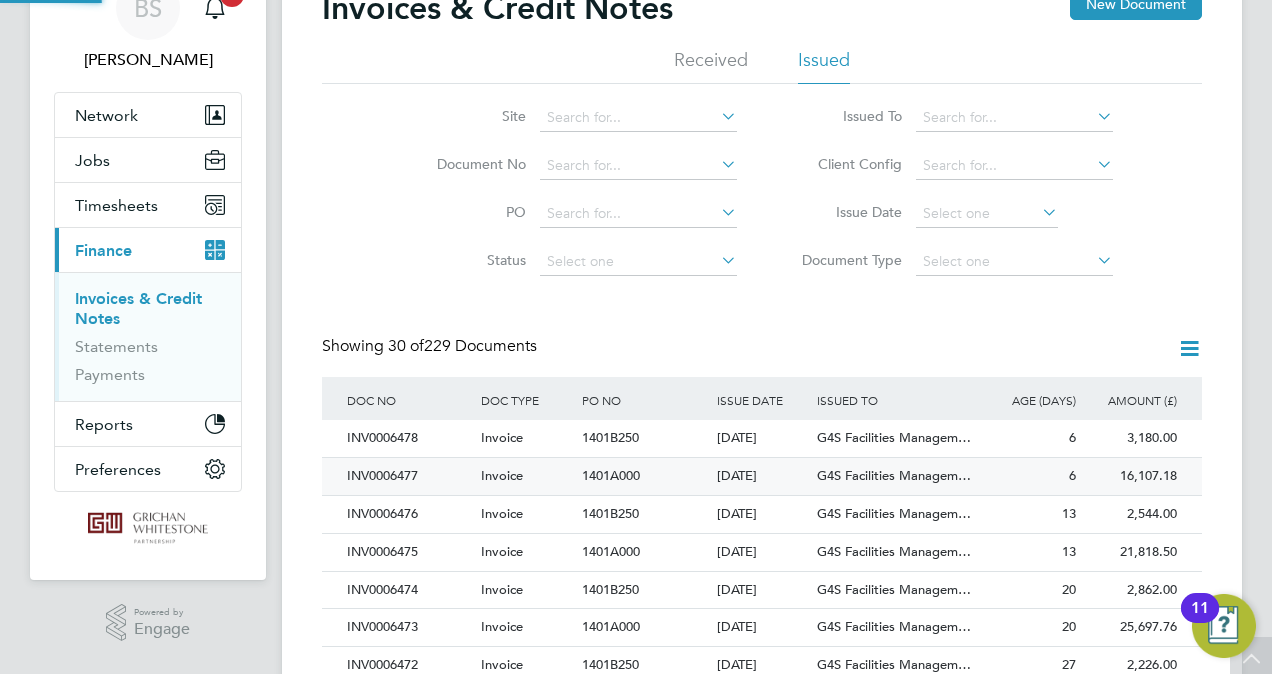 scroll, scrollTop: 0, scrollLeft: 0, axis: both 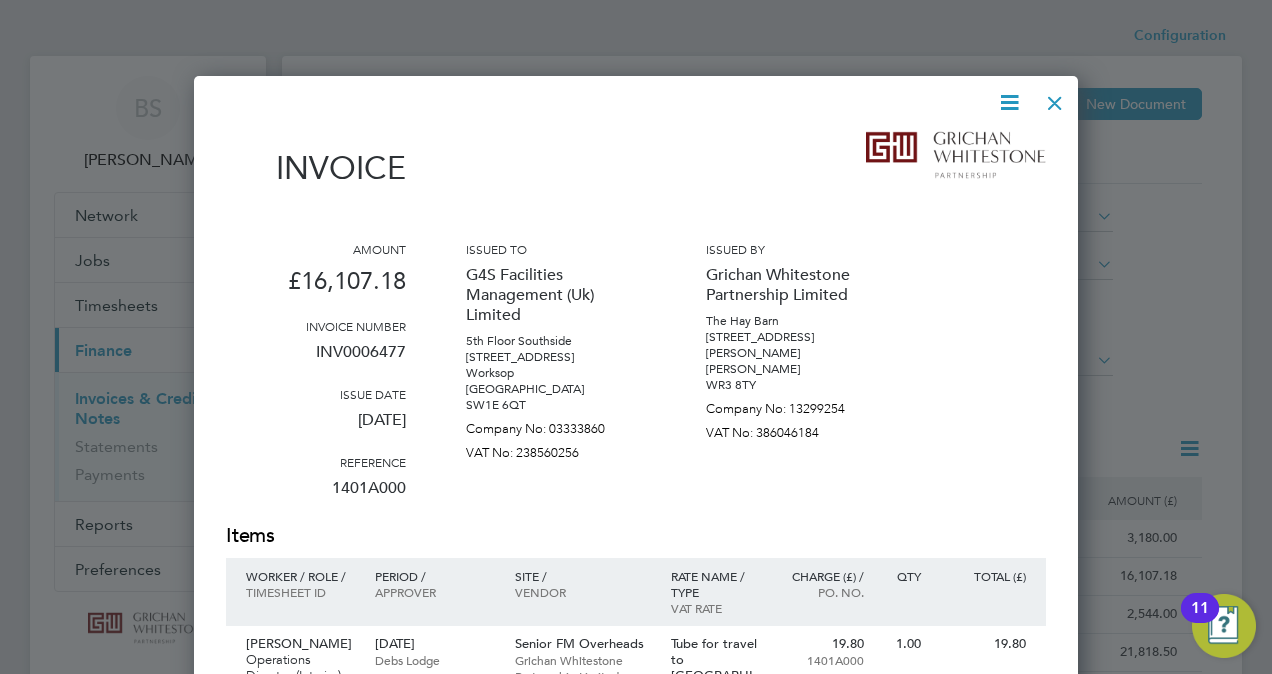 click on "Invoice" at bounding box center (636, 169) 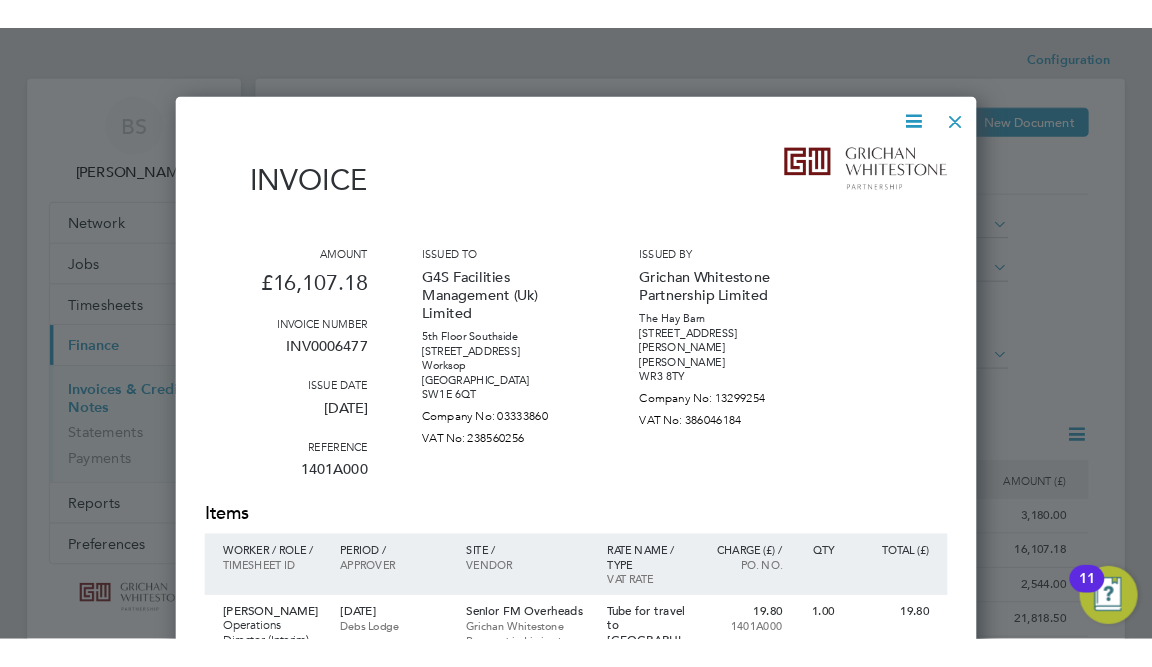 scroll, scrollTop: 100, scrollLeft: 0, axis: vertical 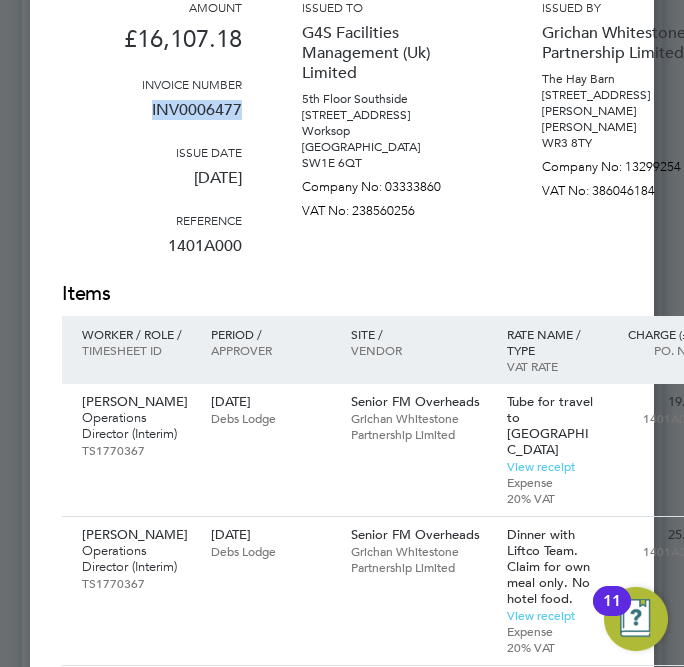 drag, startPoint x: 242, startPoint y: 101, endPoint x: 149, endPoint y: 108, distance: 93.26307 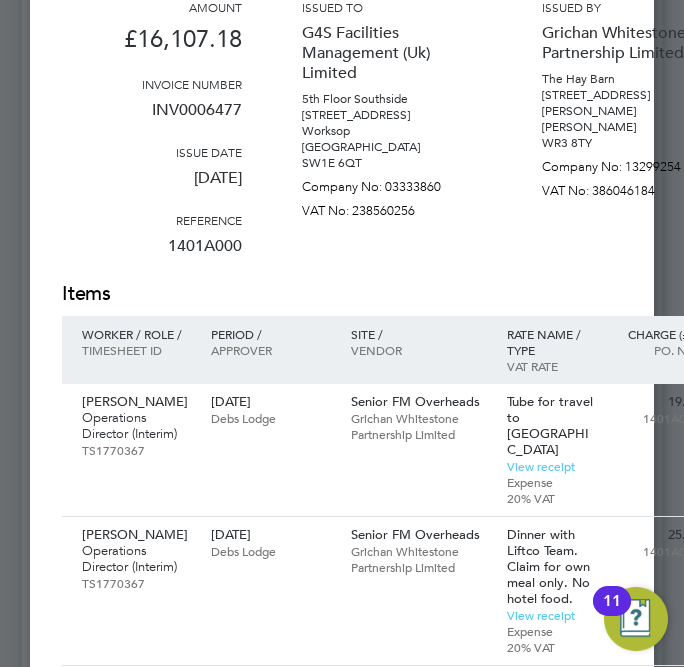 click on "Issued to
G4S Facilities Management (Uk) Limited
5th Floor Southside
105 Victoria Street
Worksop
London
SW1E 6QT
Company No: 03333860
VAT No: 238560256" at bounding box center (392, 139) 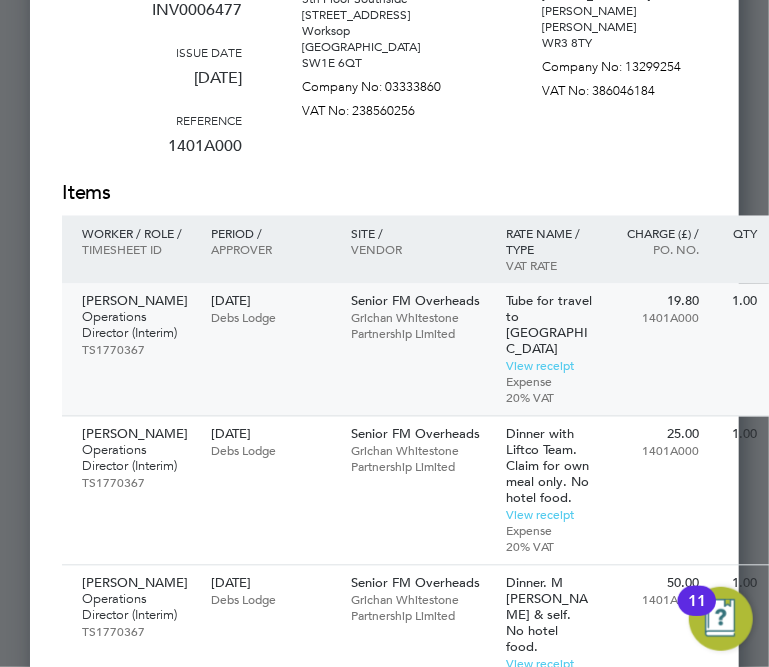 click on "Grichan Whitestone Partnership Limited" at bounding box center [419, 326] 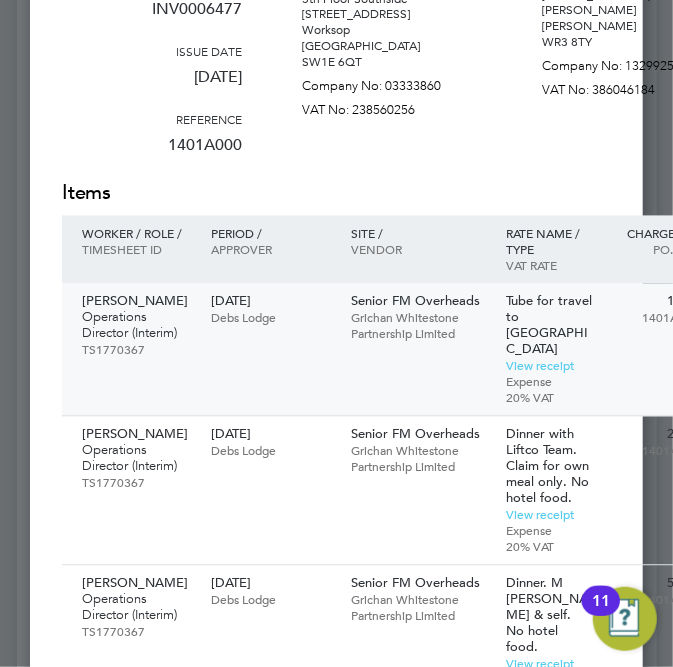 click on "Grichan Whitestone Partnership Limited" at bounding box center [419, 326] 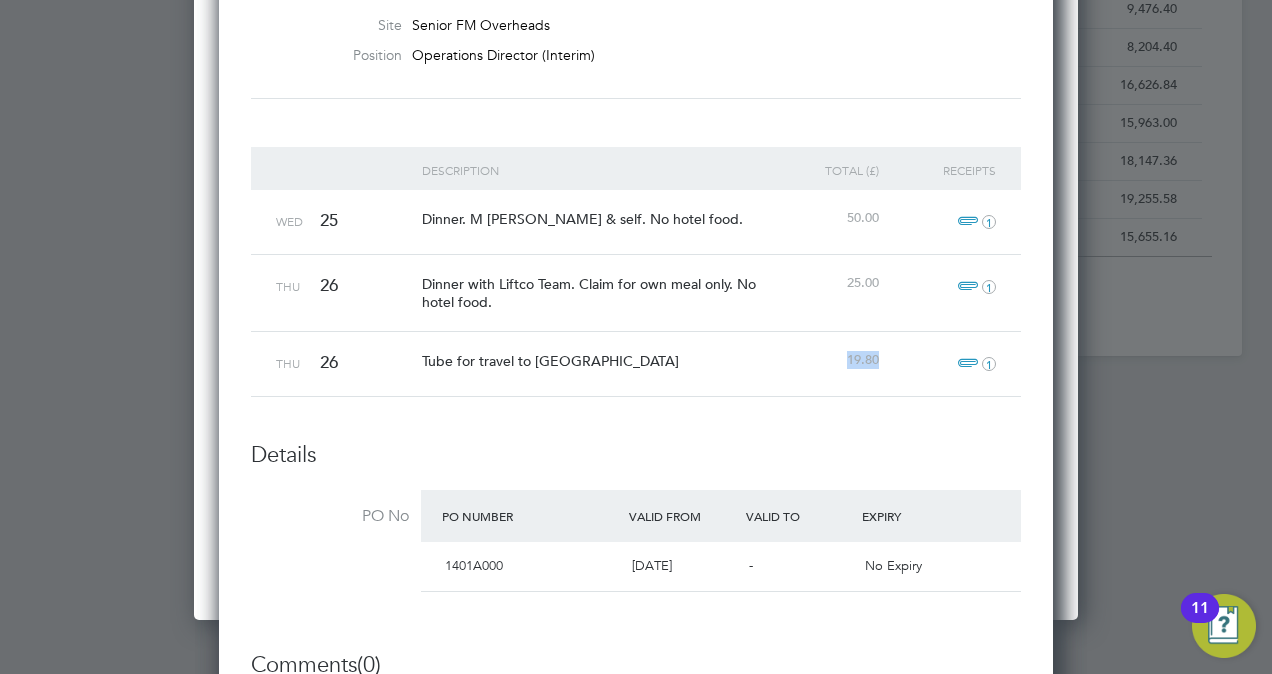 drag, startPoint x: 843, startPoint y: 354, endPoint x: 882, endPoint y: 355, distance: 39.012817 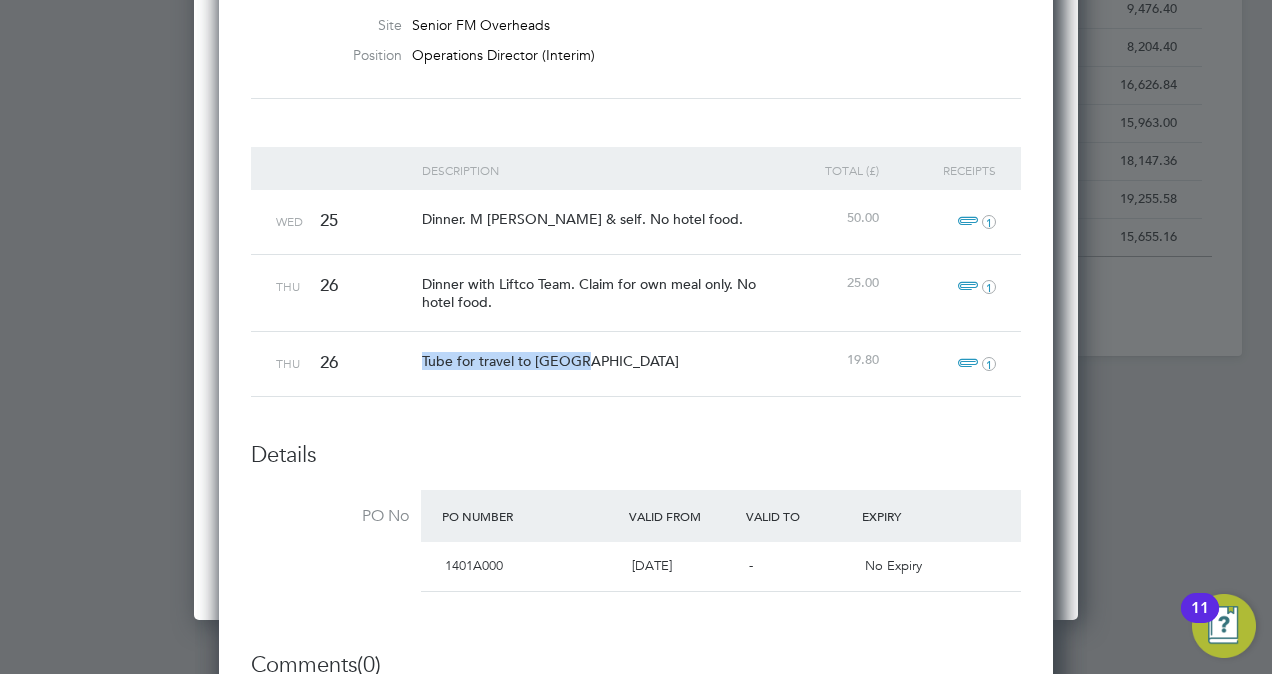 drag, startPoint x: 422, startPoint y: 354, endPoint x: 586, endPoint y: 362, distance: 164.195 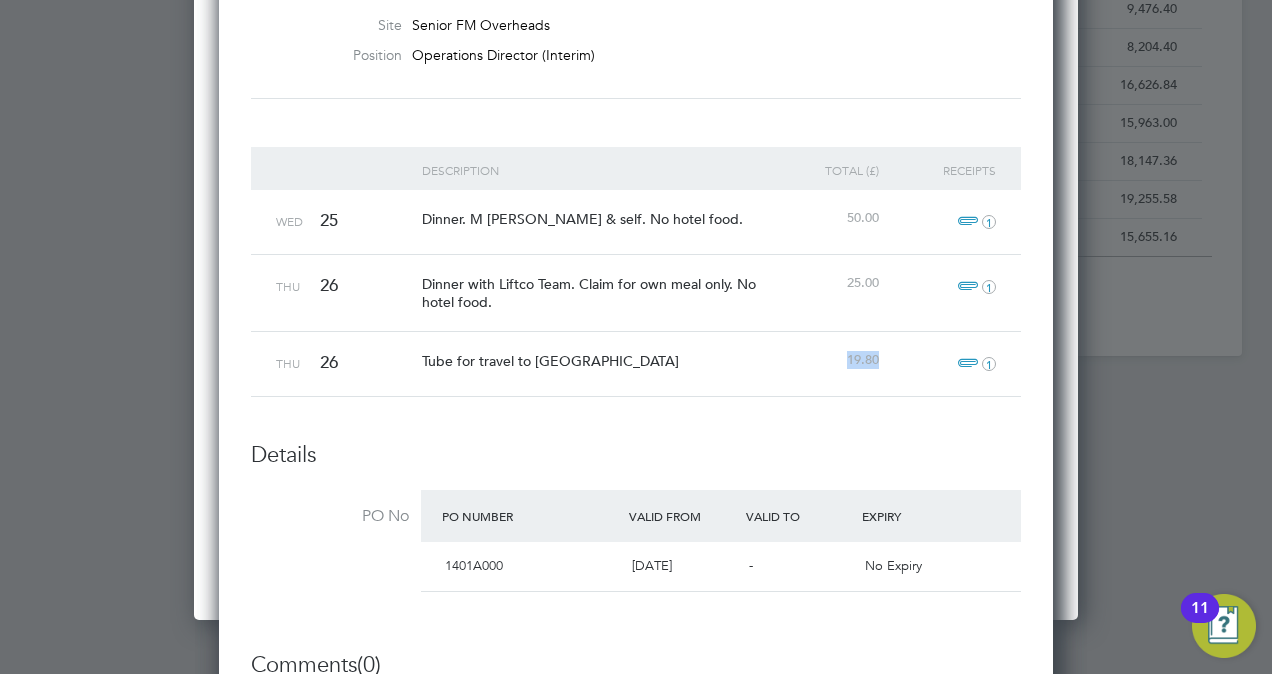drag, startPoint x: 844, startPoint y: 355, endPoint x: 888, endPoint y: 355, distance: 44 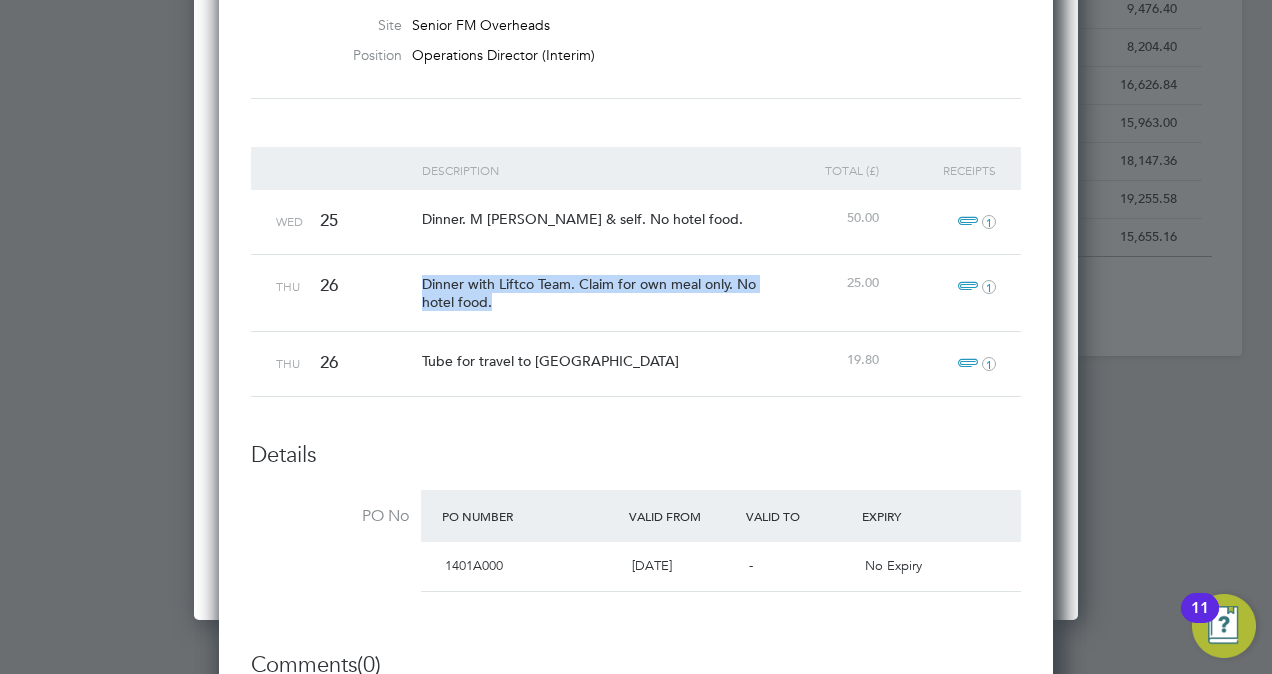 drag, startPoint x: 424, startPoint y: 277, endPoint x: 549, endPoint y: 302, distance: 127.47549 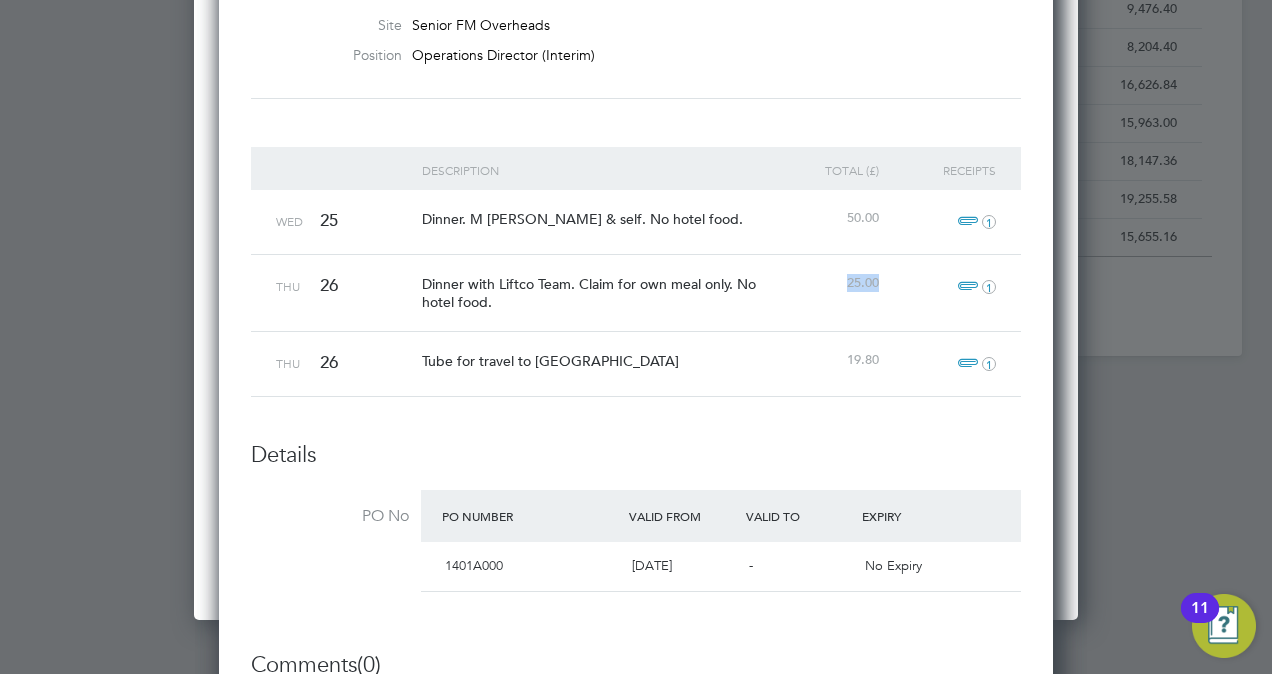 drag, startPoint x: 847, startPoint y: 278, endPoint x: 790, endPoint y: 75, distance: 210.85066 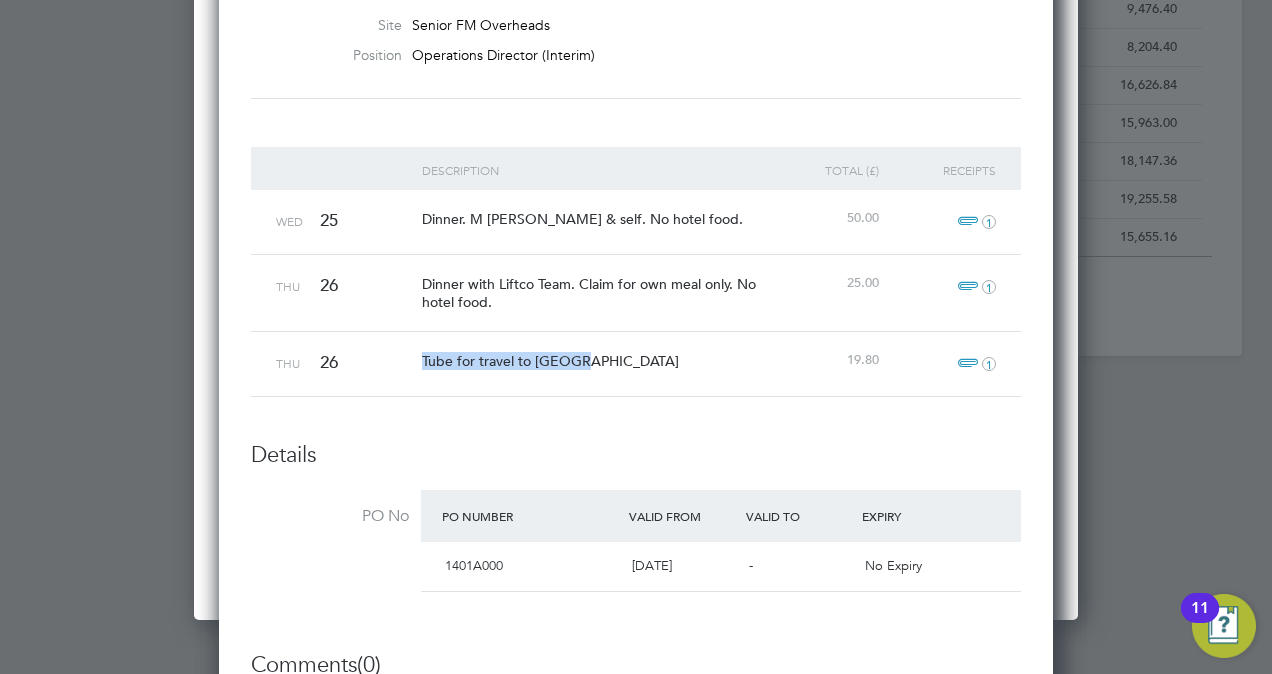 drag, startPoint x: 421, startPoint y: 352, endPoint x: 578, endPoint y: 354, distance: 157.01274 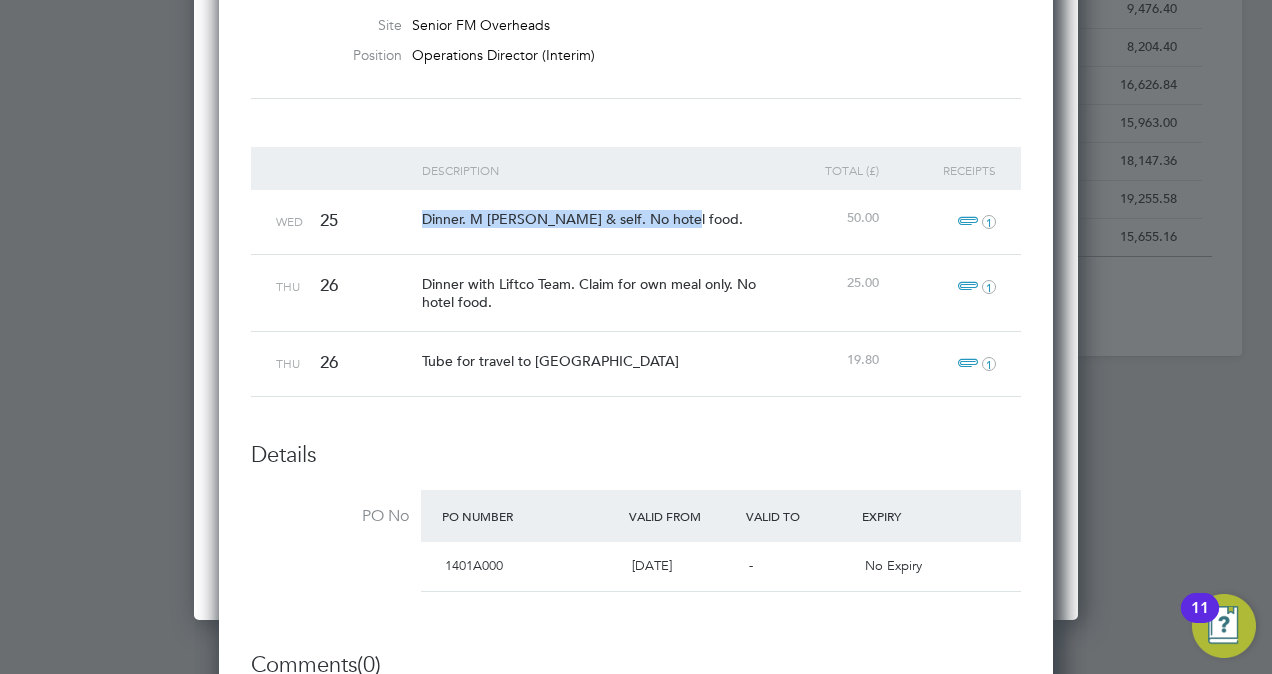 drag, startPoint x: 422, startPoint y: 218, endPoint x: 683, endPoint y: 214, distance: 261.03064 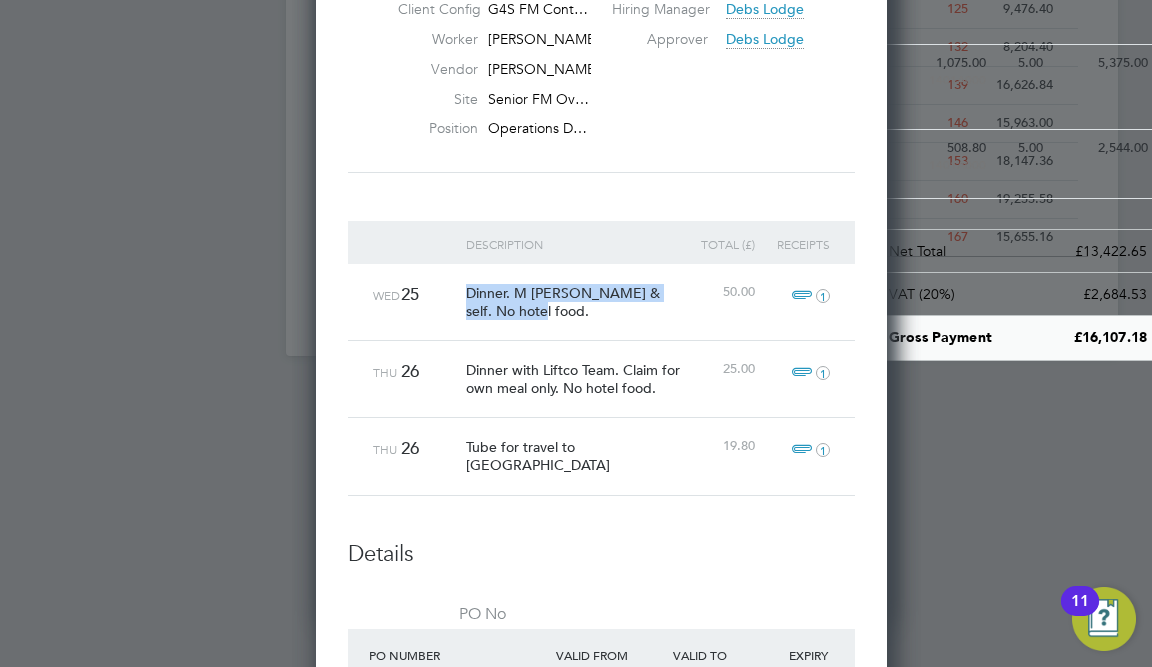scroll, scrollTop: 38, scrollLeft: 90, axis: both 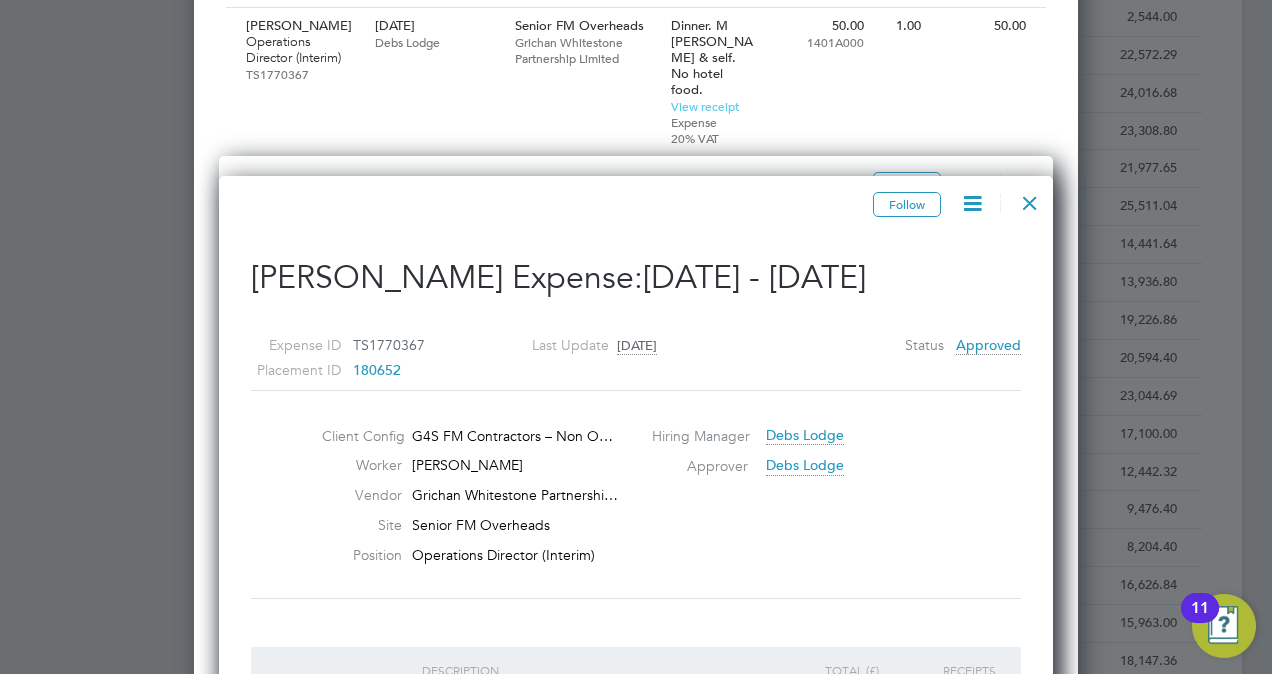 click at bounding box center [1030, 198] 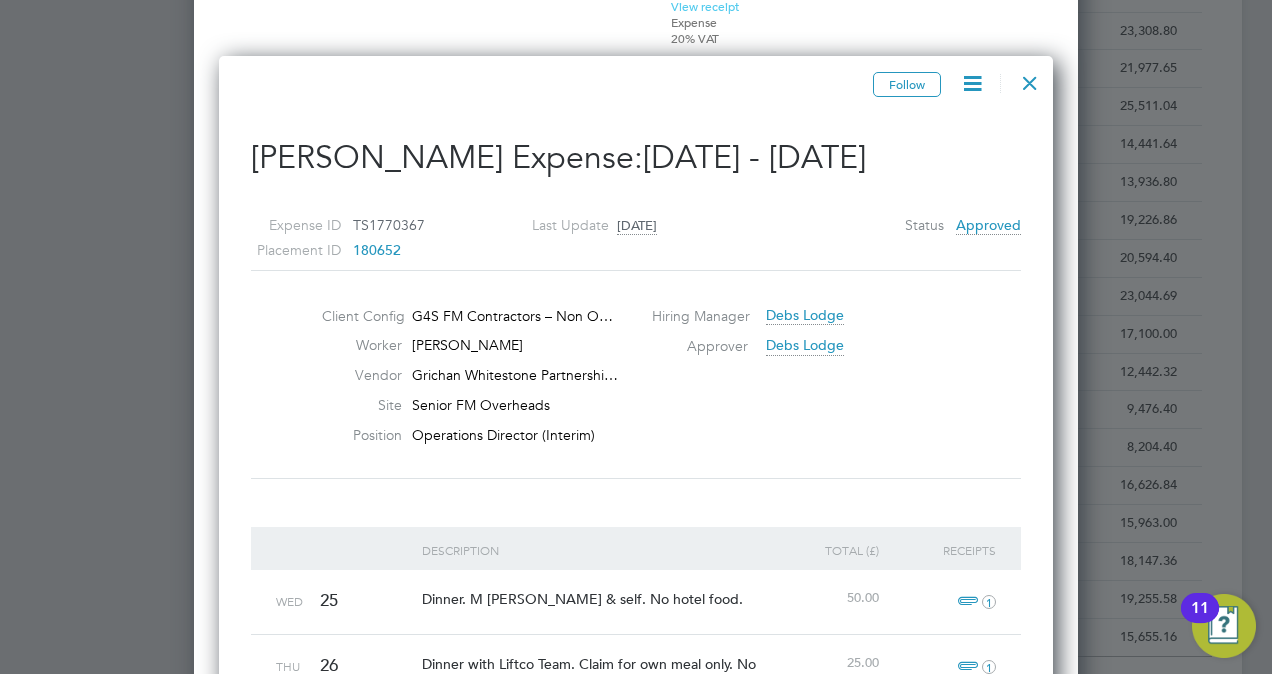 click at bounding box center (1030, 78) 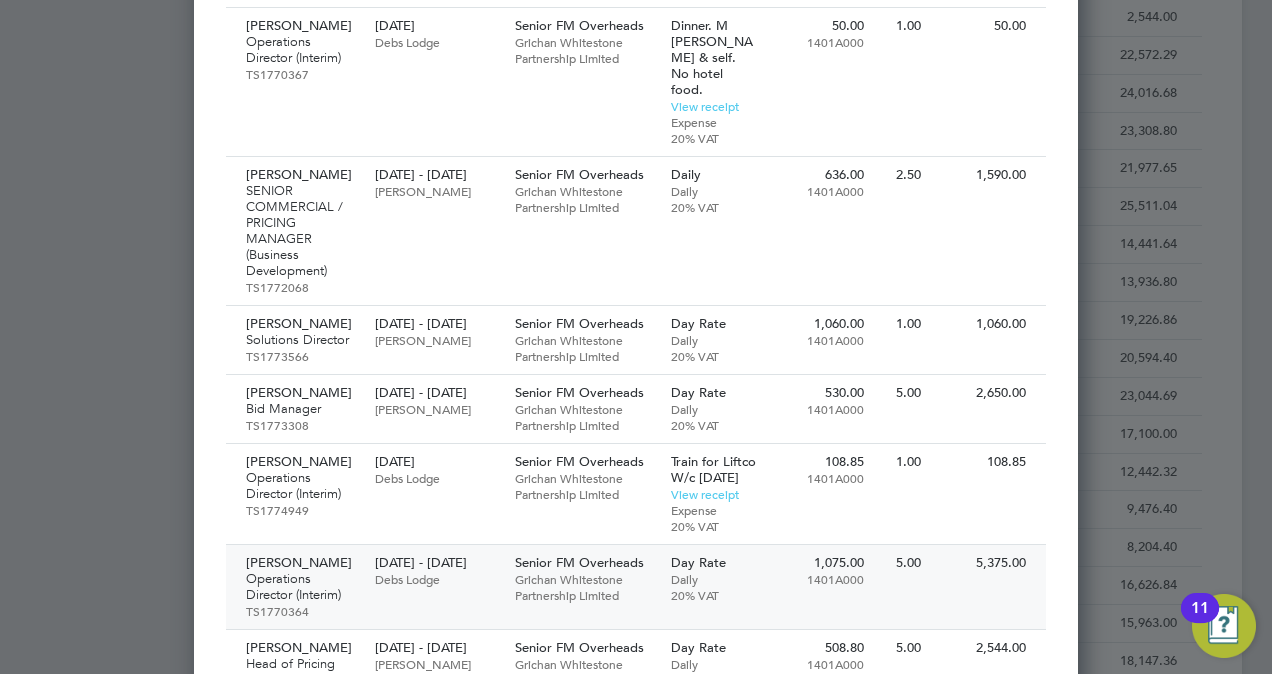 click on "Debs  Lodge" at bounding box center (434, 579) 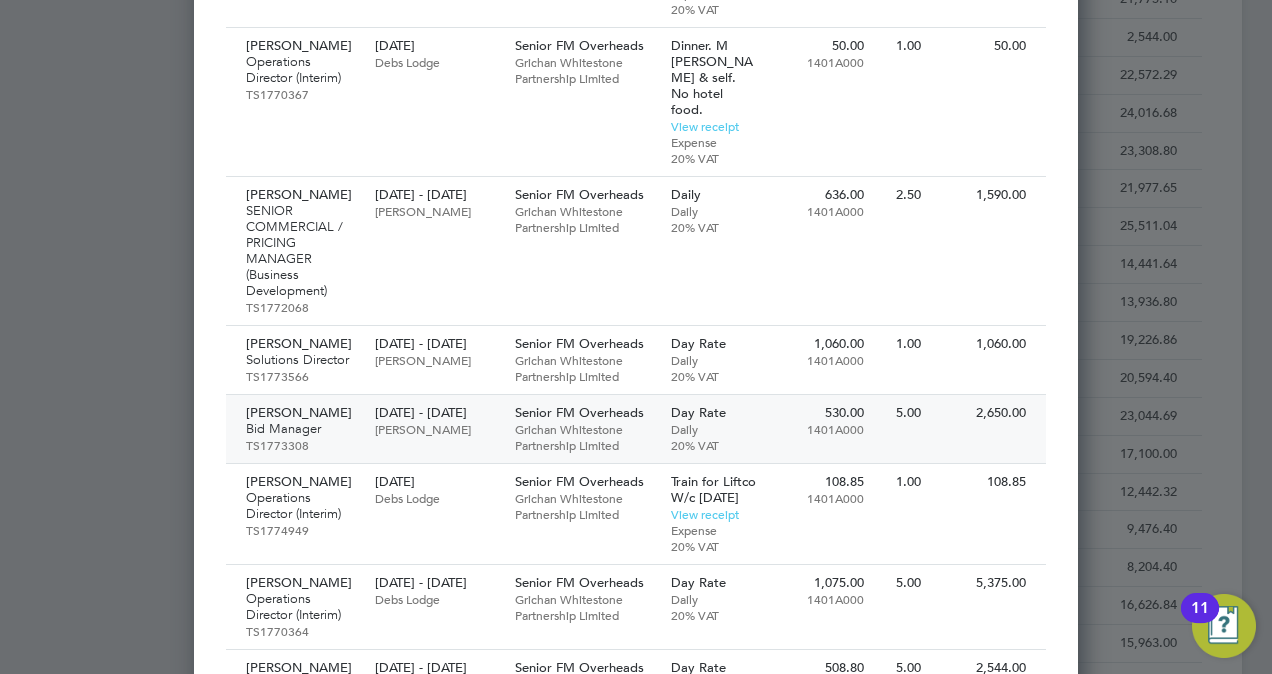 scroll, scrollTop: 900, scrollLeft: 0, axis: vertical 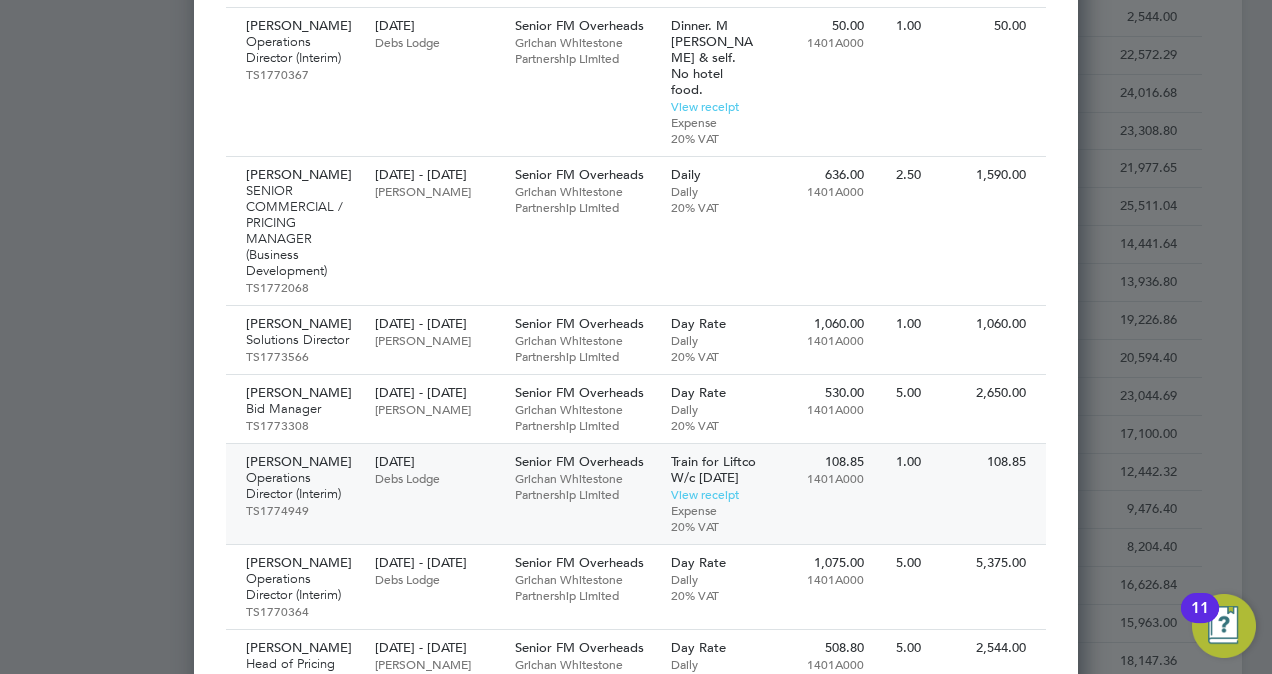 click on "Operations Director (Interim)" at bounding box center [300, 486] 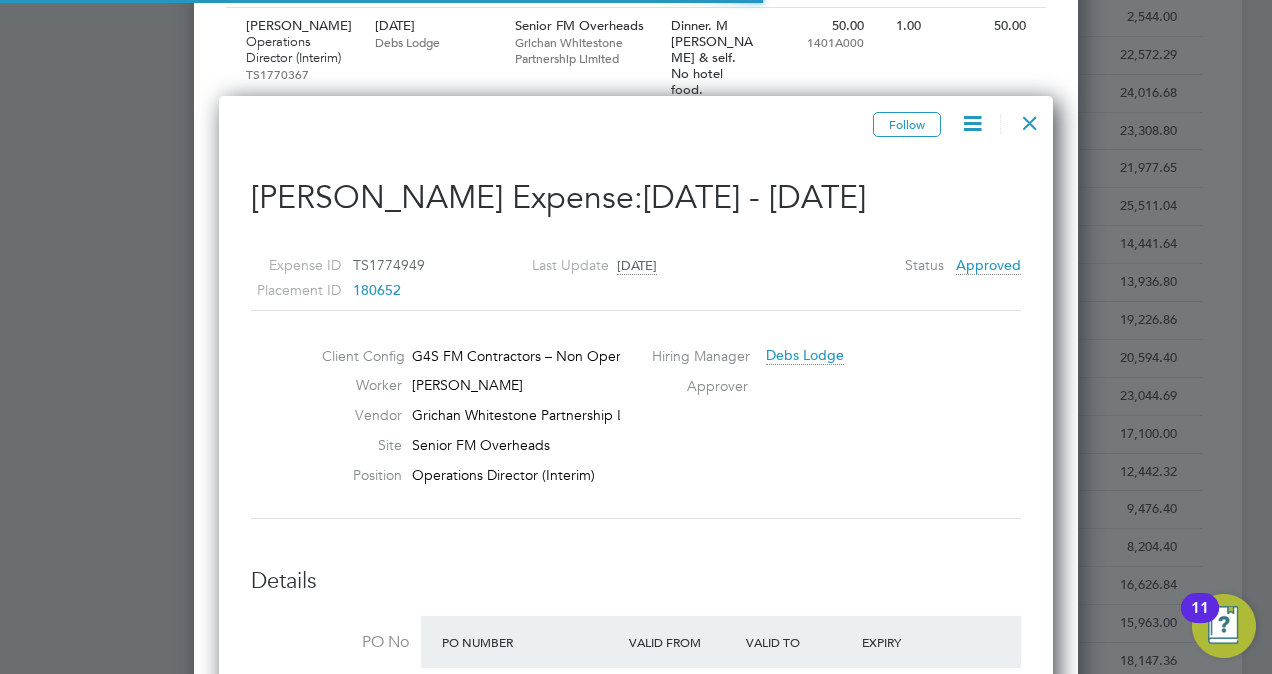 scroll, scrollTop: 0, scrollLeft: 9, axis: horizontal 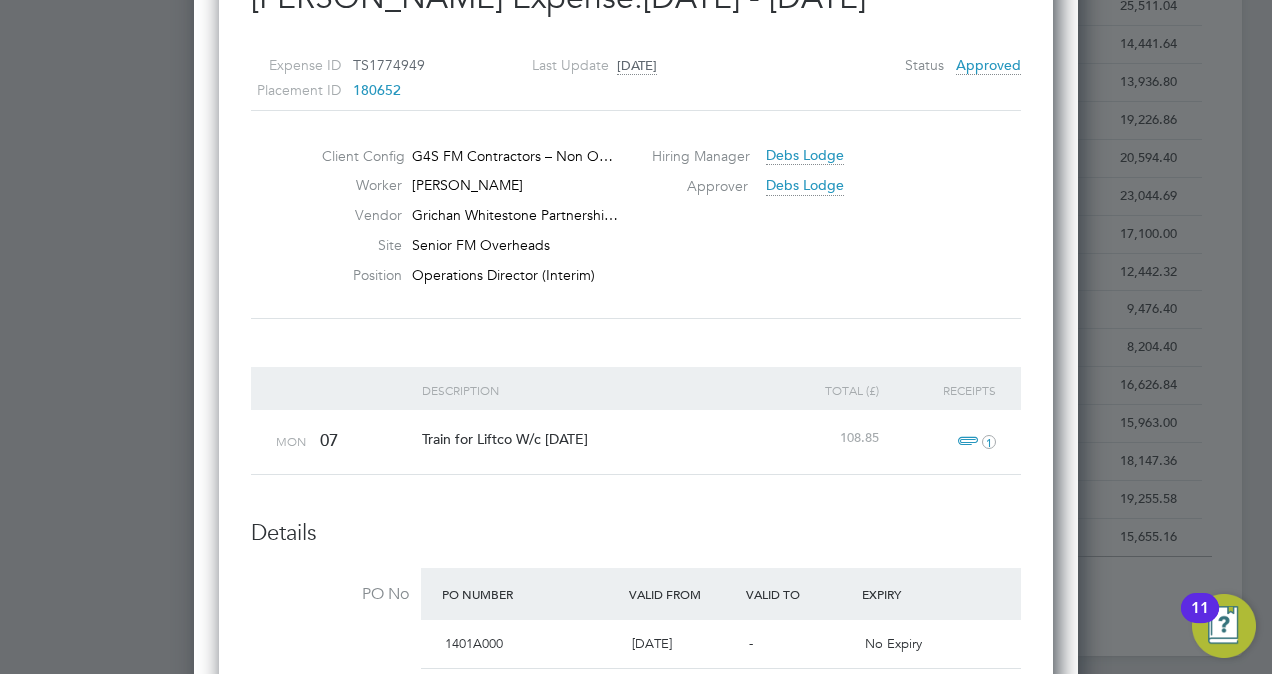 drag, startPoint x: 411, startPoint y: 432, endPoint x: 626, endPoint y: 434, distance: 215.00931 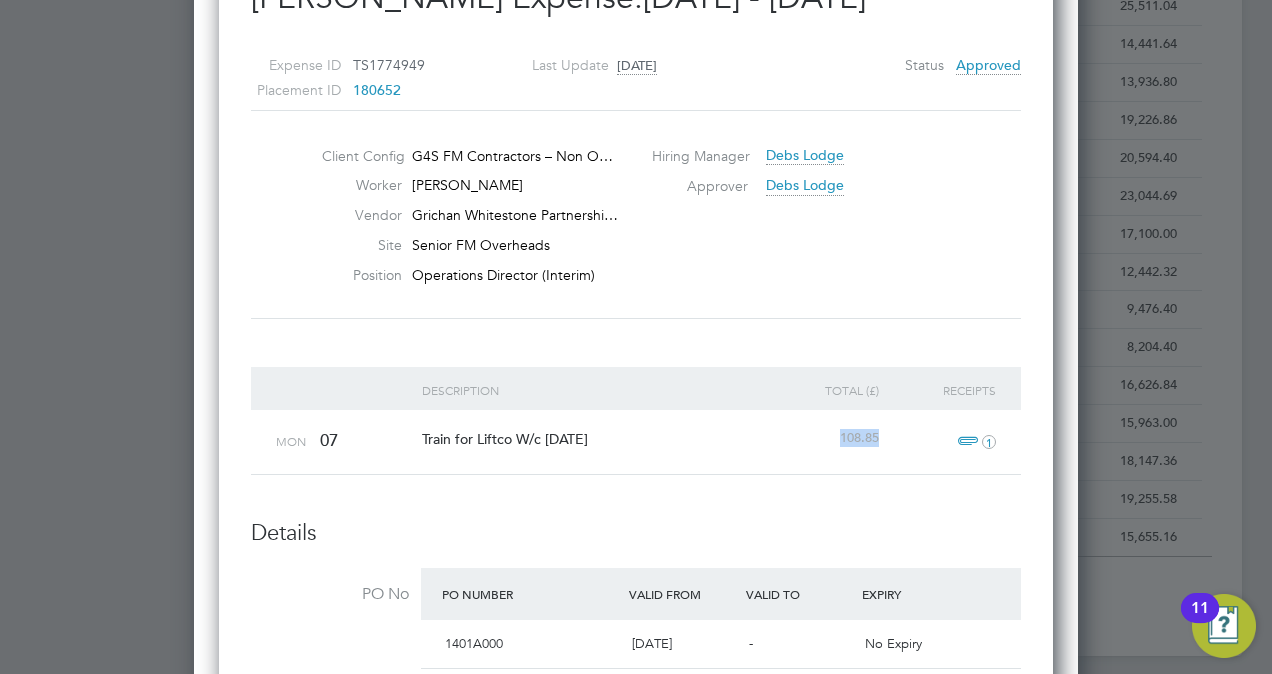drag, startPoint x: 838, startPoint y: 433, endPoint x: 887, endPoint y: 422, distance: 50.219517 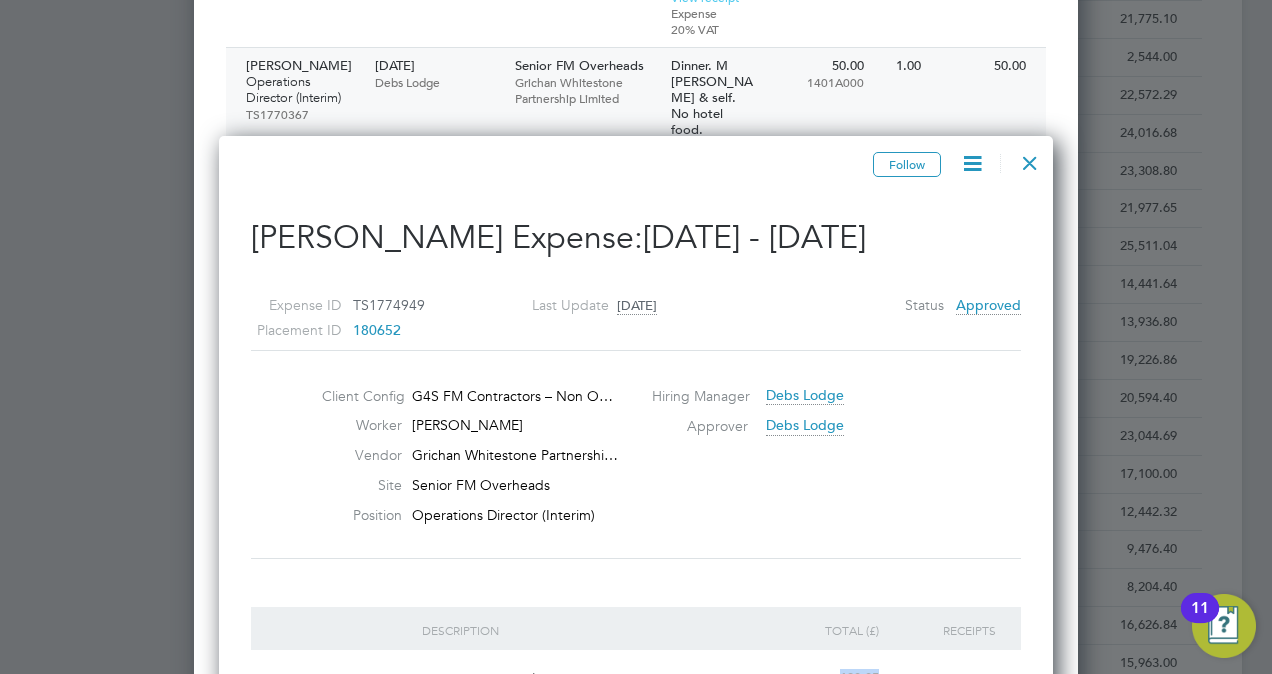 scroll, scrollTop: 800, scrollLeft: 0, axis: vertical 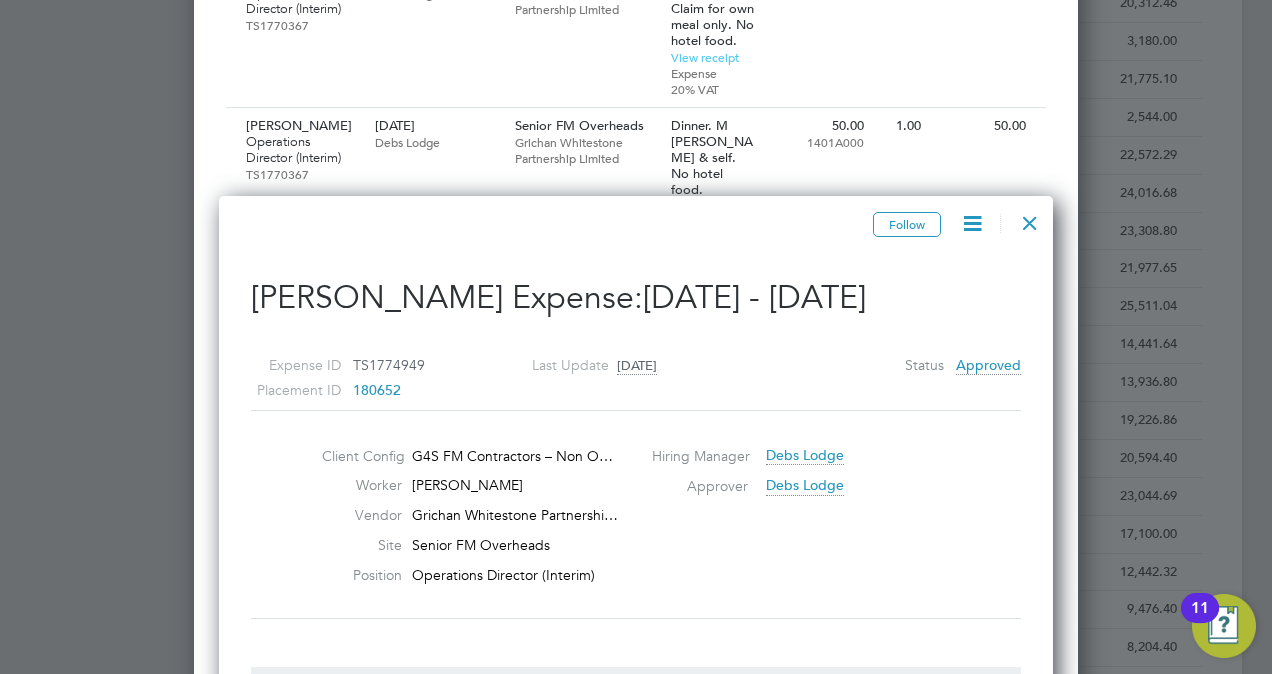 click at bounding box center [1030, 218] 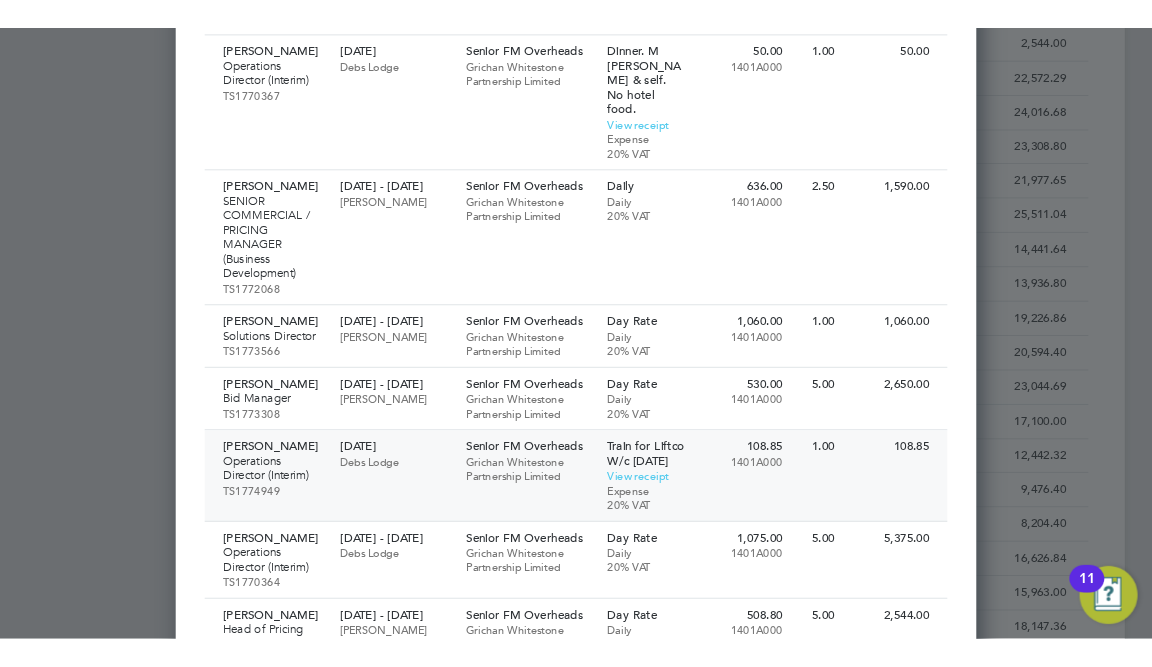 scroll, scrollTop: 1000, scrollLeft: 0, axis: vertical 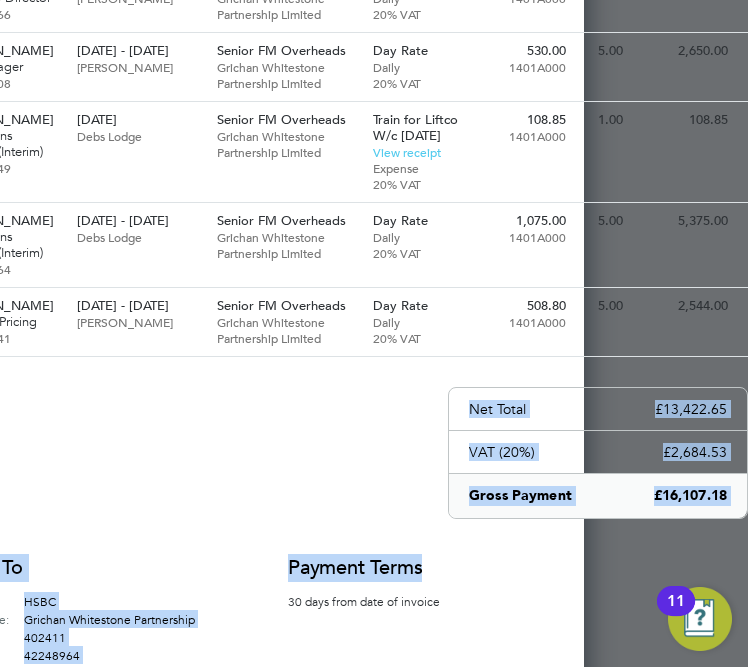 drag, startPoint x: 657, startPoint y: 525, endPoint x: 825, endPoint y: 517, distance: 168.19037 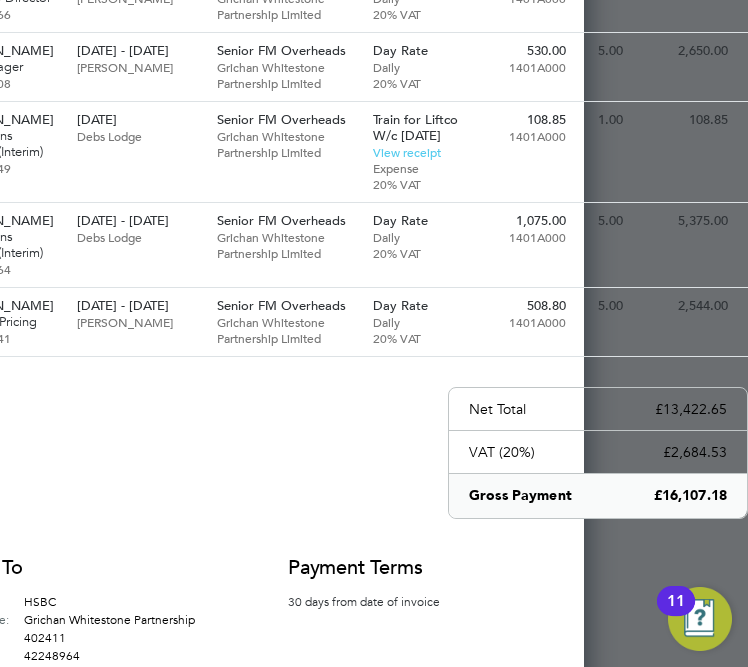 drag, startPoint x: 825, startPoint y: 517, endPoint x: 518, endPoint y: 531, distance: 307.31906 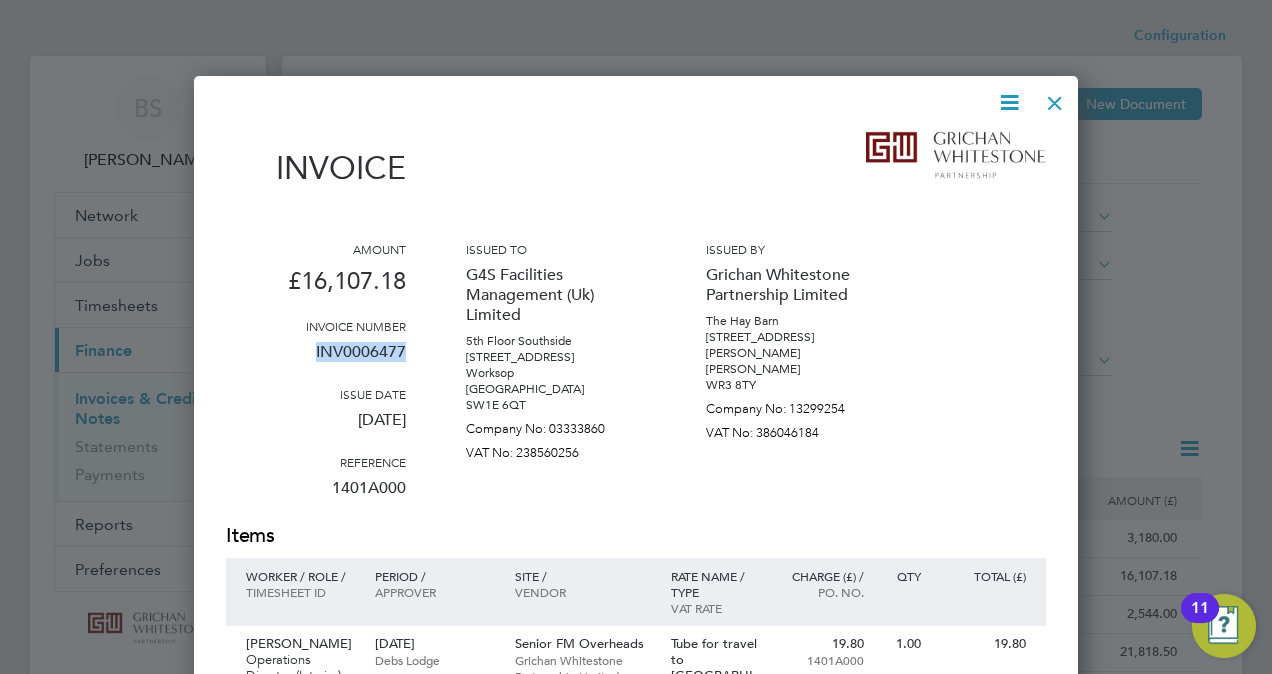 drag, startPoint x: 315, startPoint y: 351, endPoint x: 425, endPoint y: 351, distance: 110 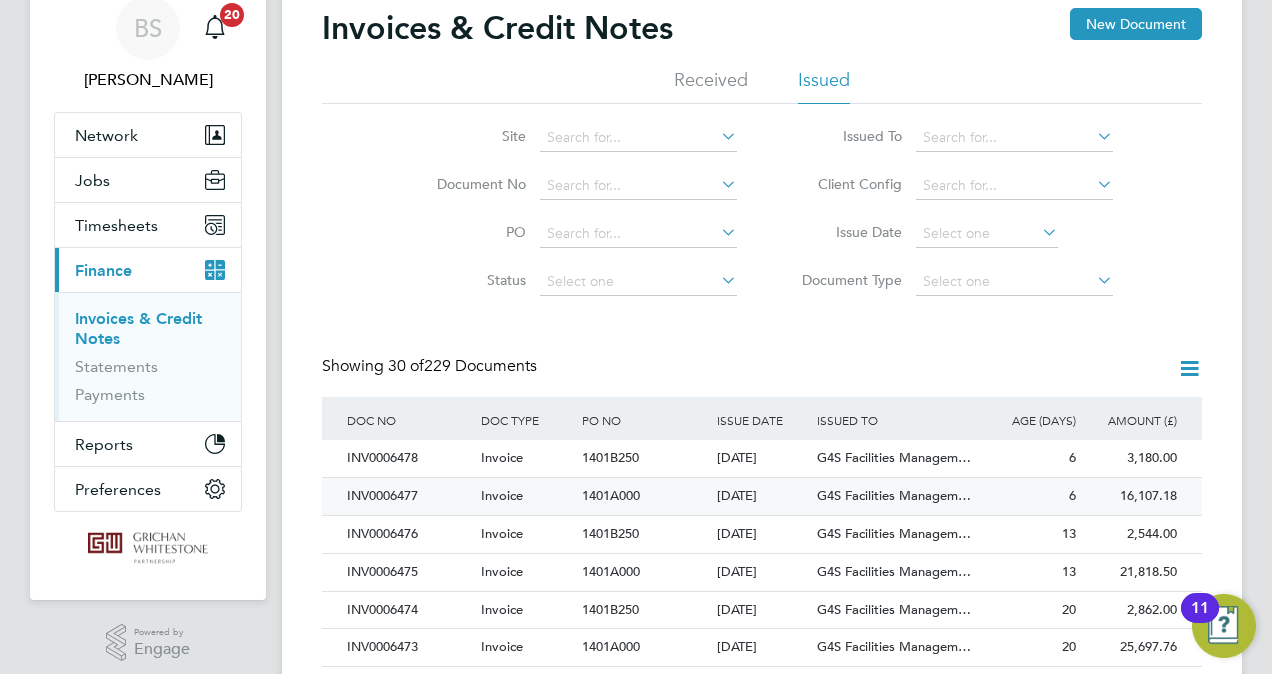 scroll, scrollTop: 100, scrollLeft: 0, axis: vertical 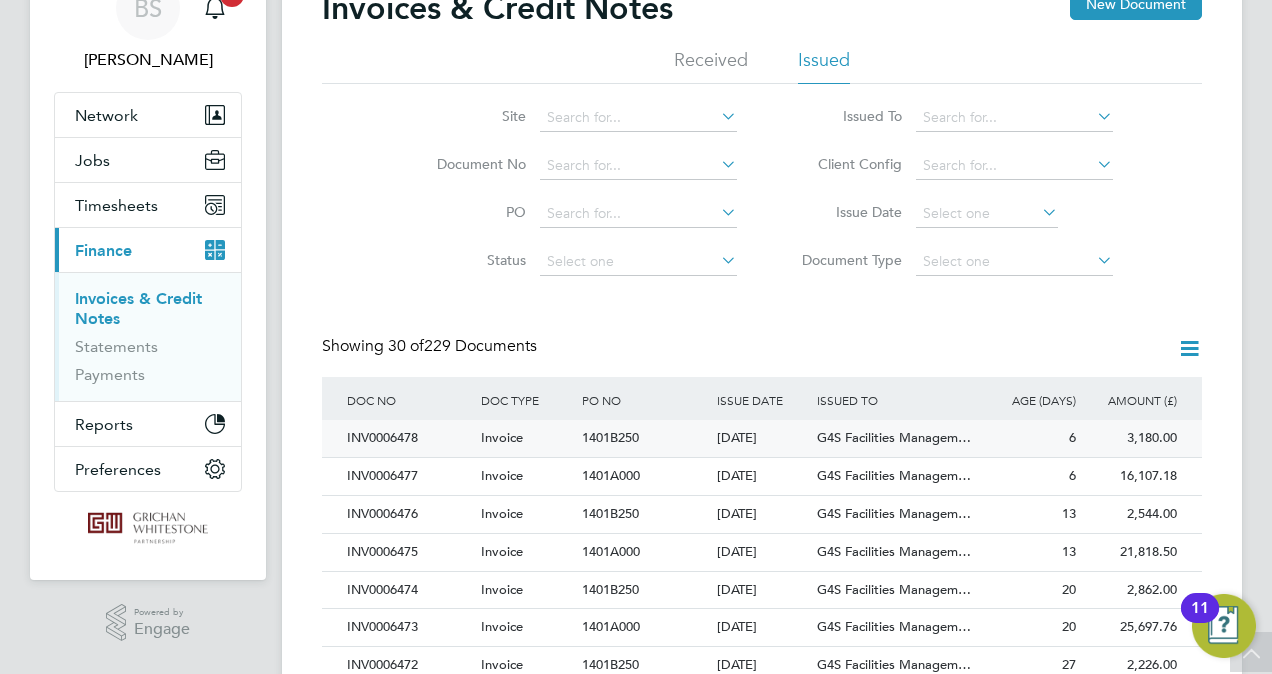 click on "INV0006478" 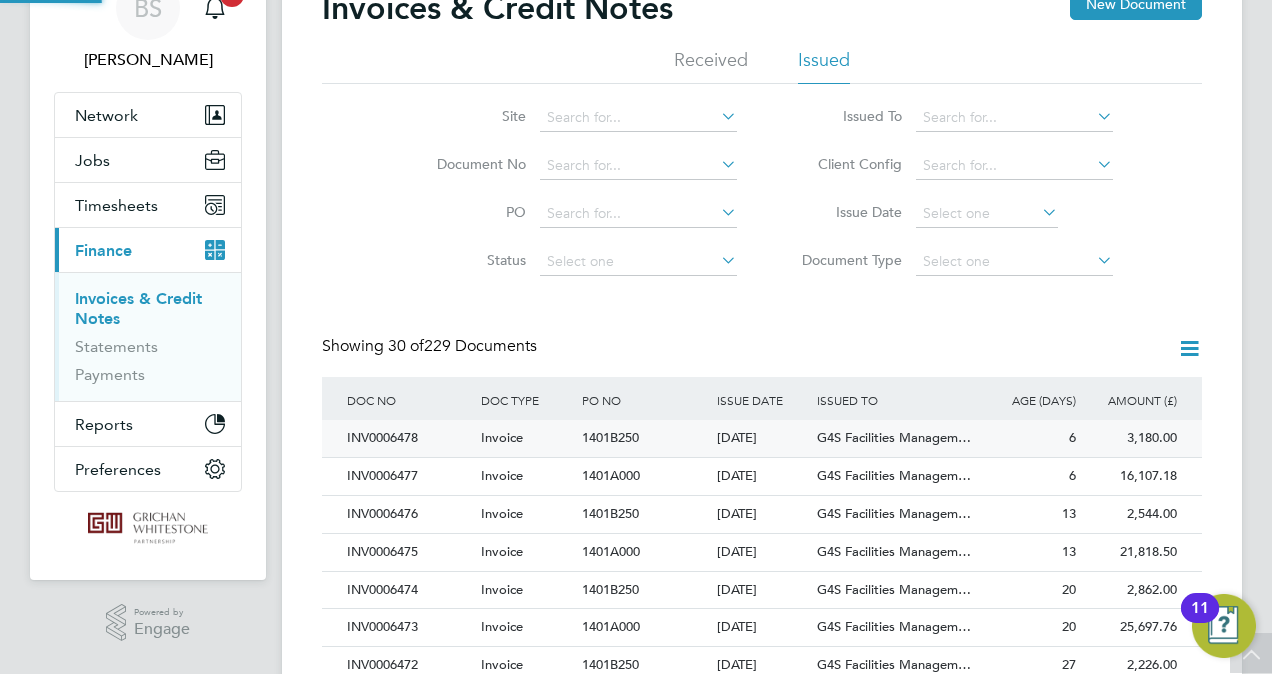 scroll, scrollTop: 0, scrollLeft: 0, axis: both 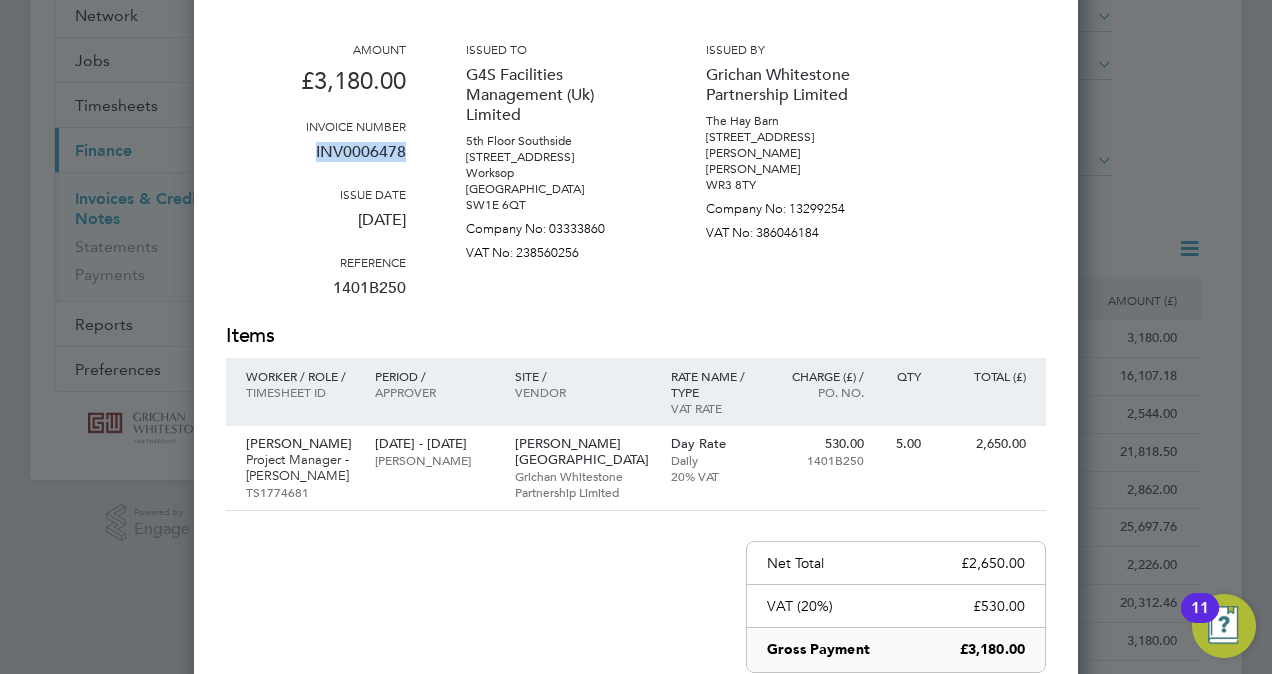 drag, startPoint x: 315, startPoint y: 150, endPoint x: 410, endPoint y: 154, distance: 95.084175 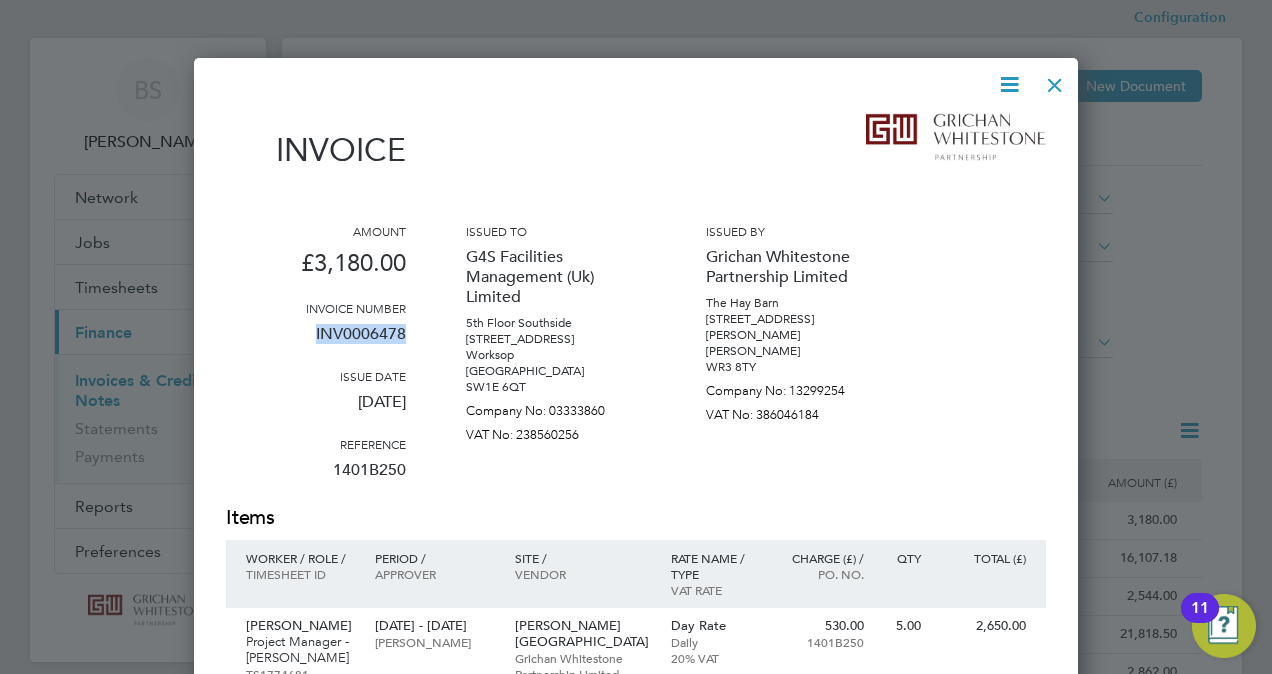 scroll, scrollTop: 0, scrollLeft: 0, axis: both 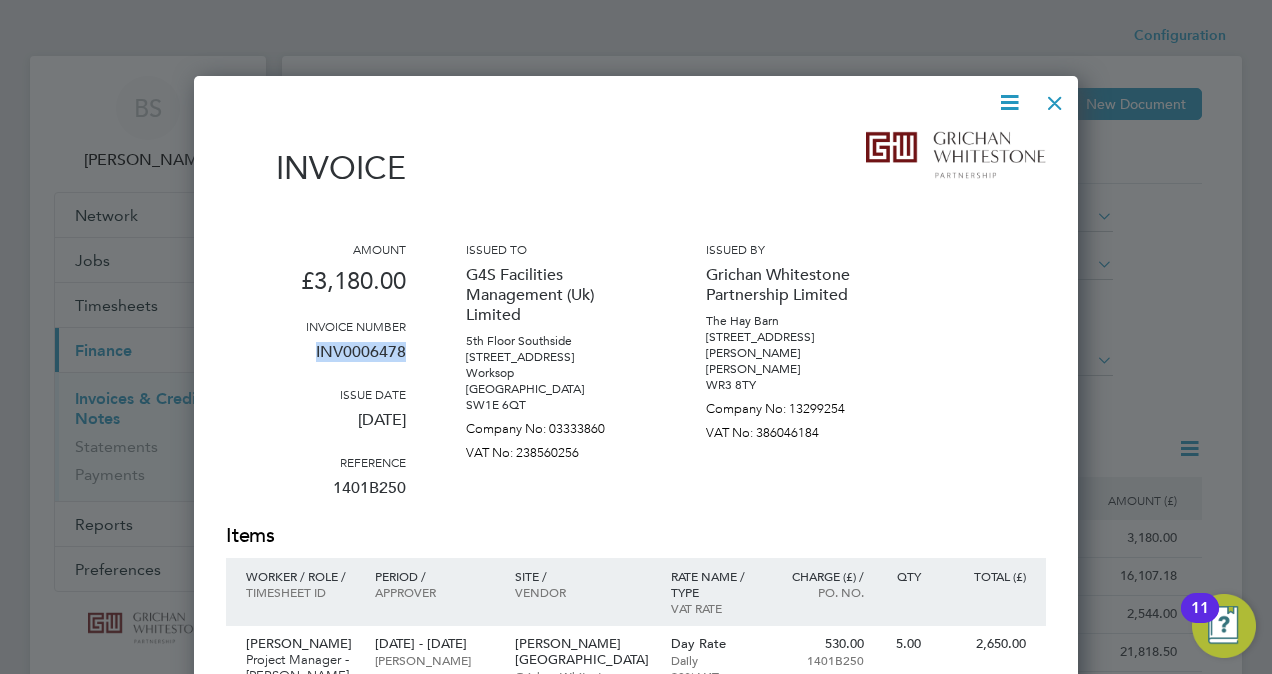 click at bounding box center (1009, 102) 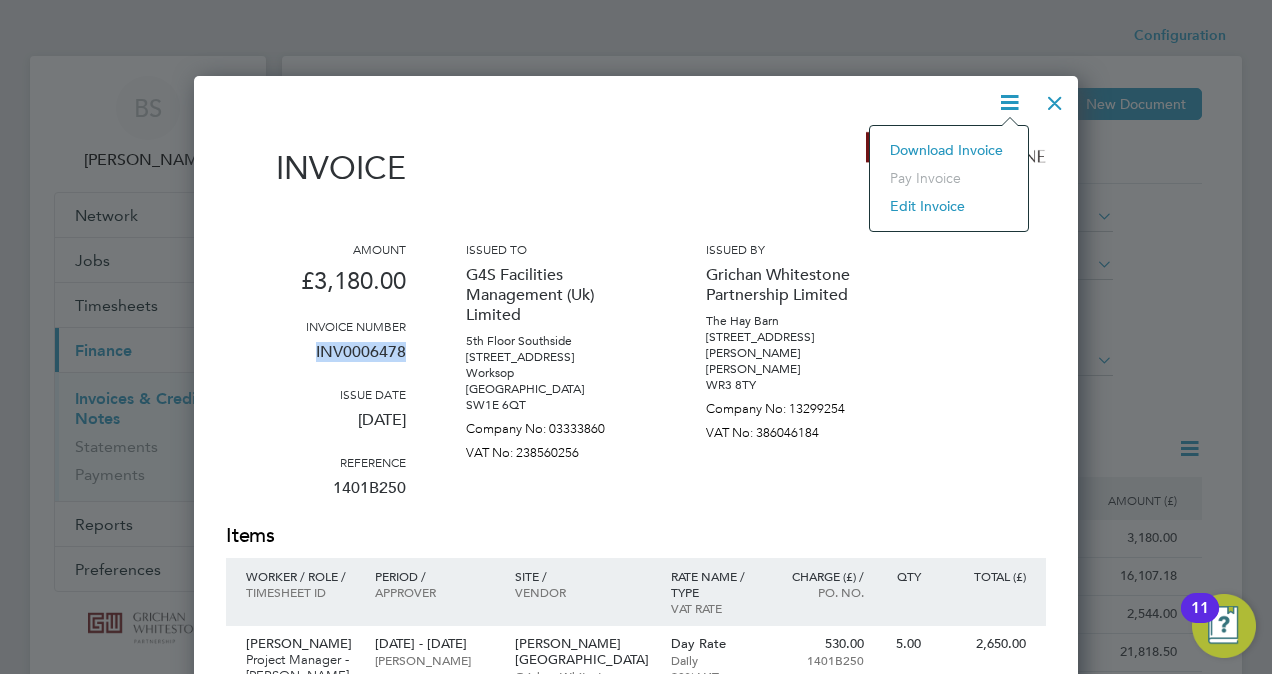 click on "Download Invoice" 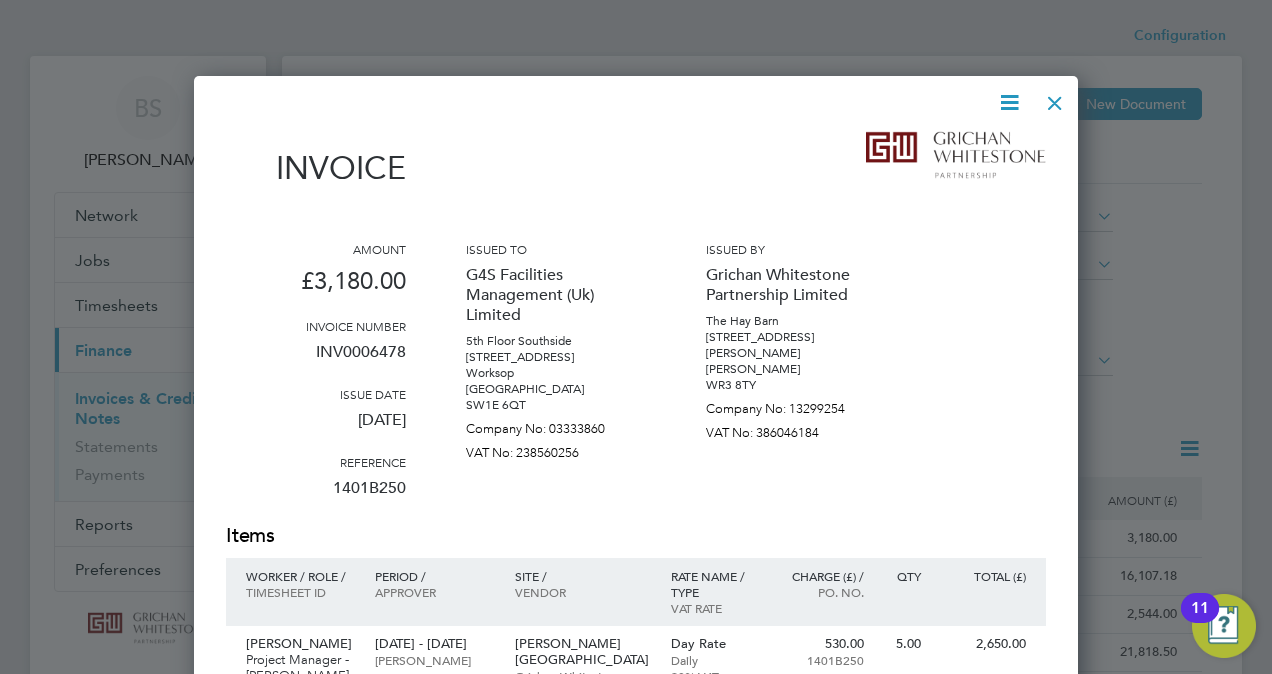 click on "Invoice" at bounding box center [636, 169] 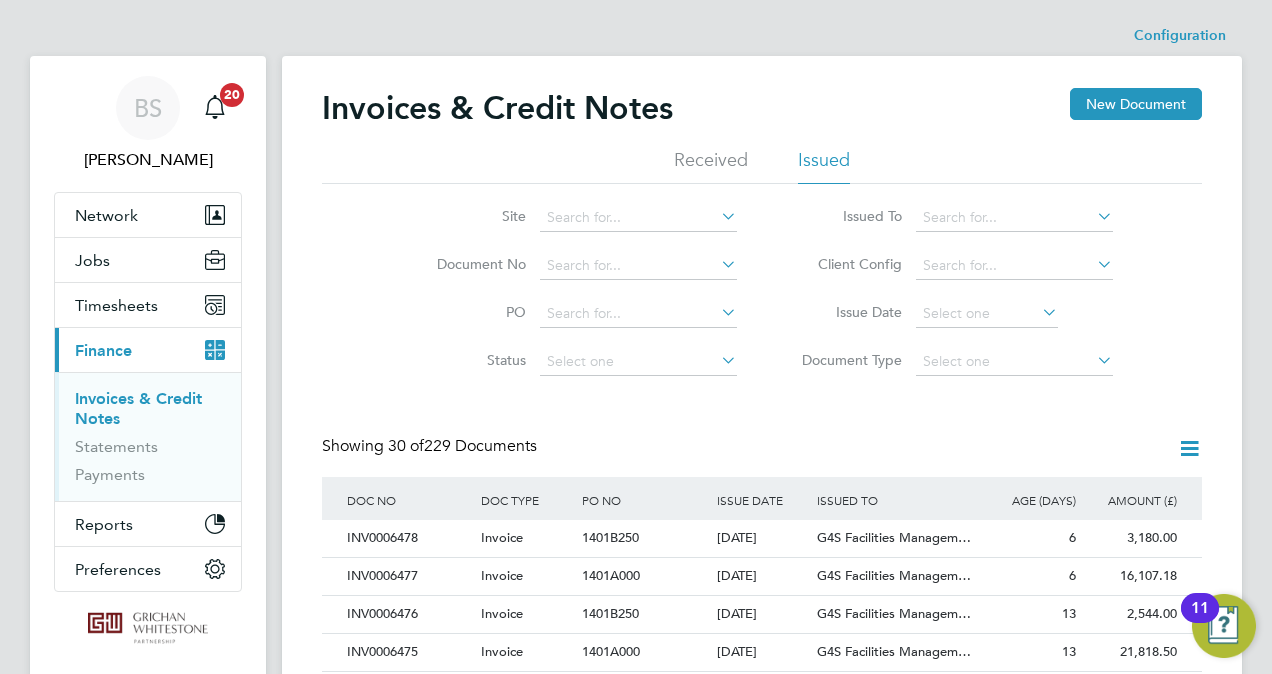 scroll, scrollTop: 100, scrollLeft: 0, axis: vertical 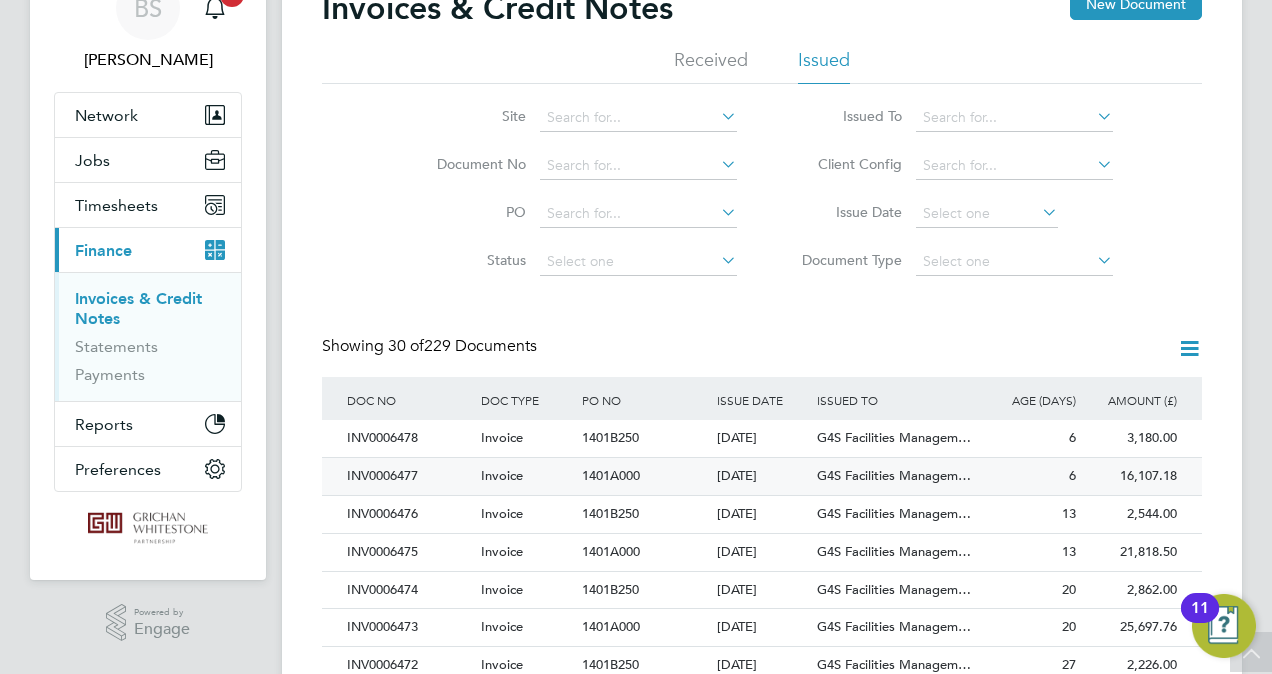 click on "INV0006477" 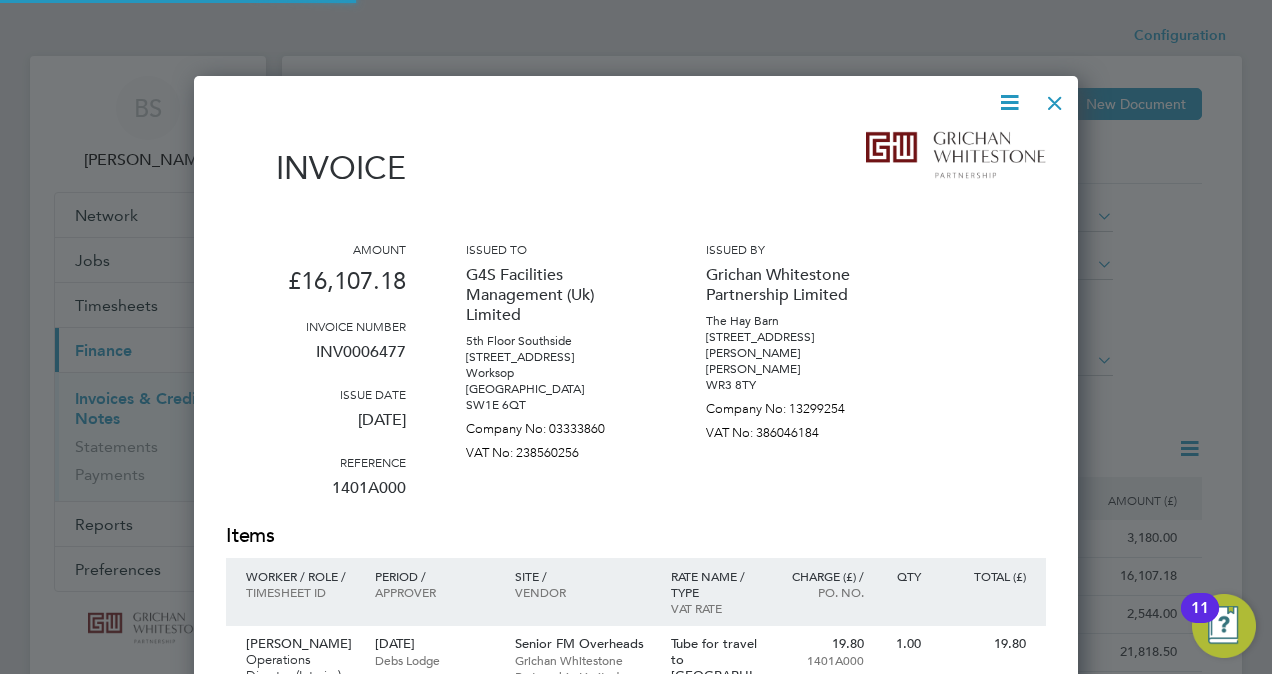 scroll, scrollTop: 10, scrollLeft: 10, axis: both 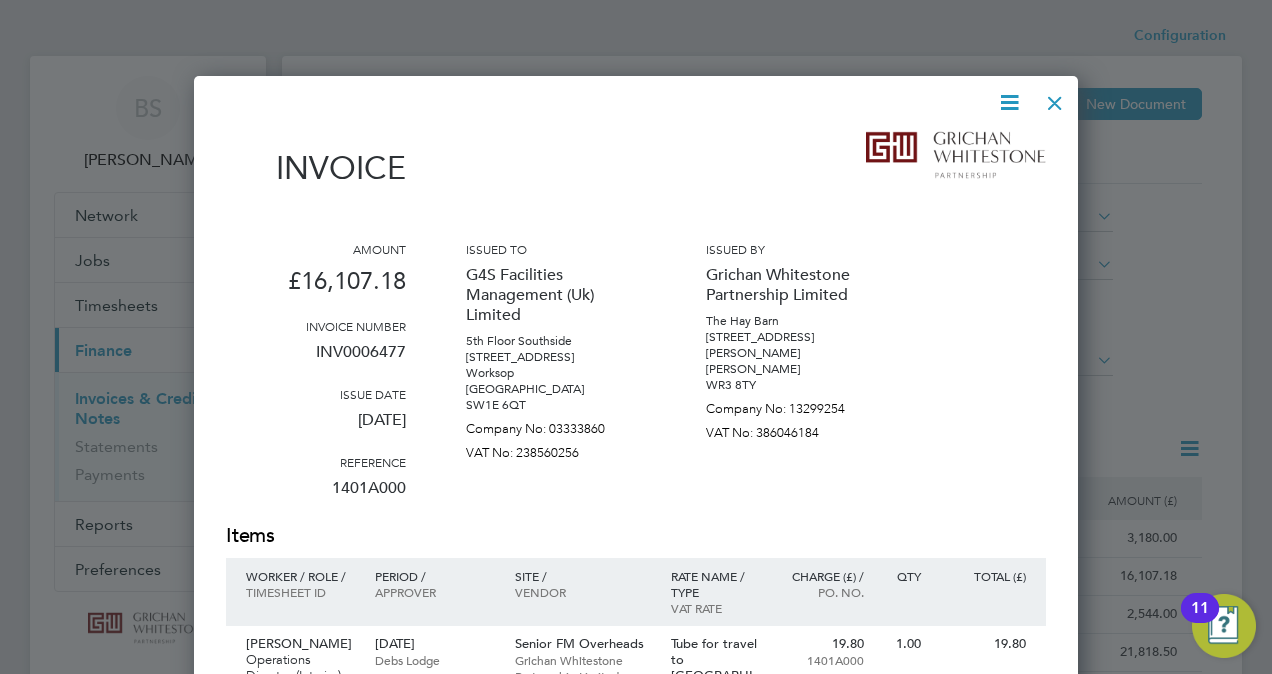 click at bounding box center (1009, 102) 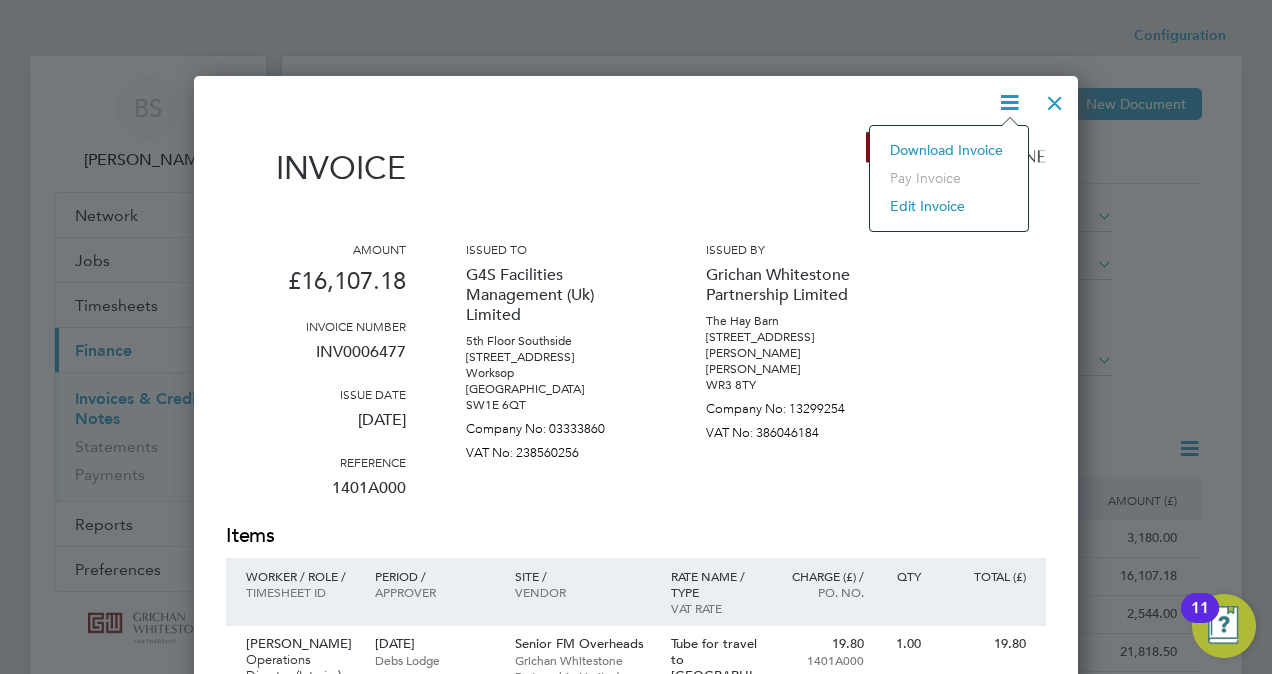 click on "Download Invoice" 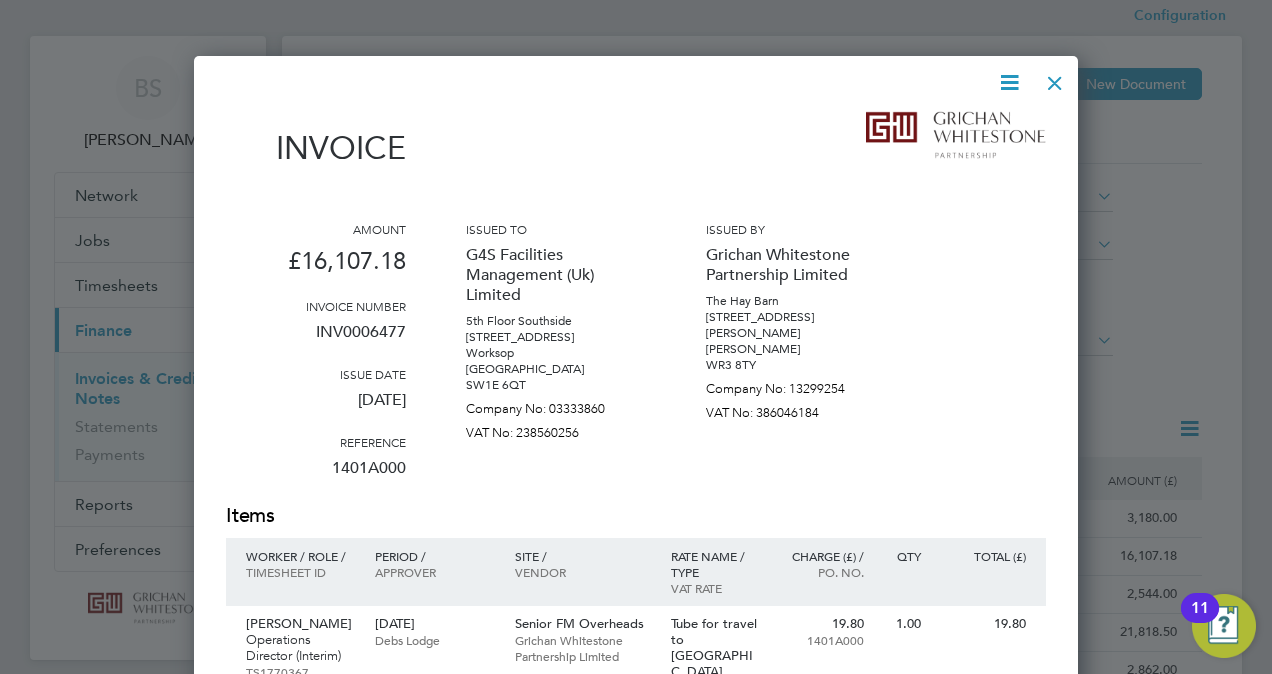 scroll, scrollTop: 0, scrollLeft: 0, axis: both 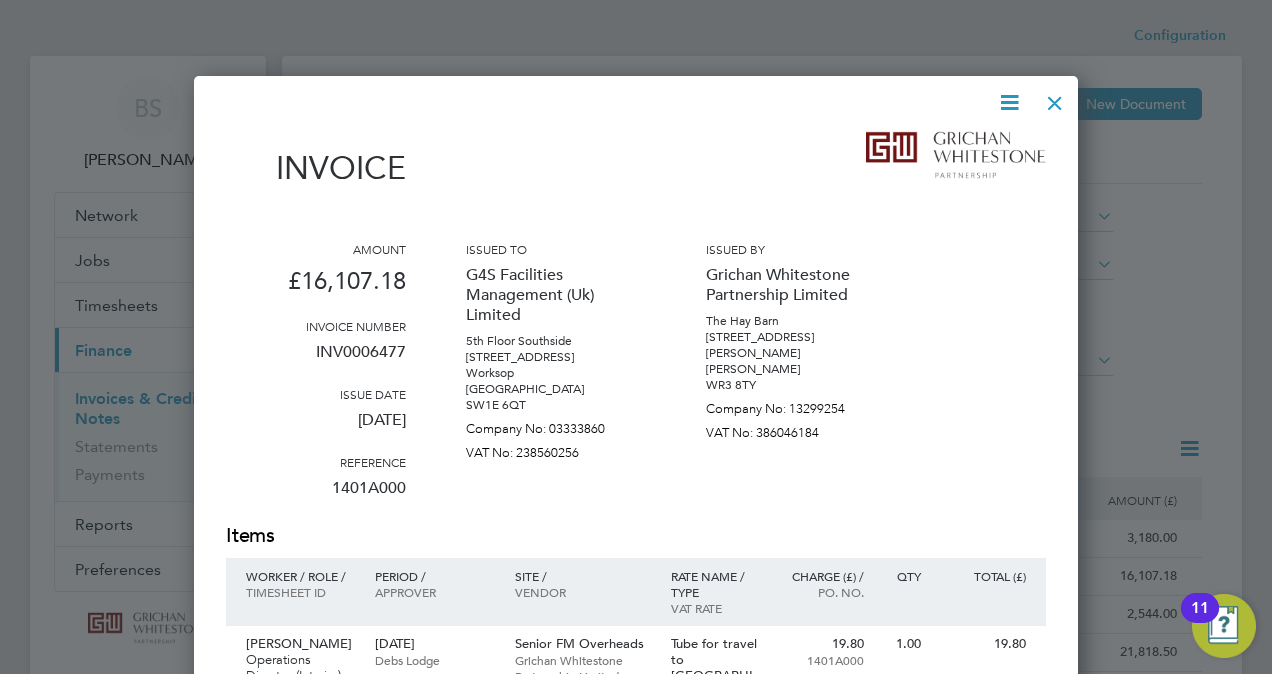 click at bounding box center (1055, 98) 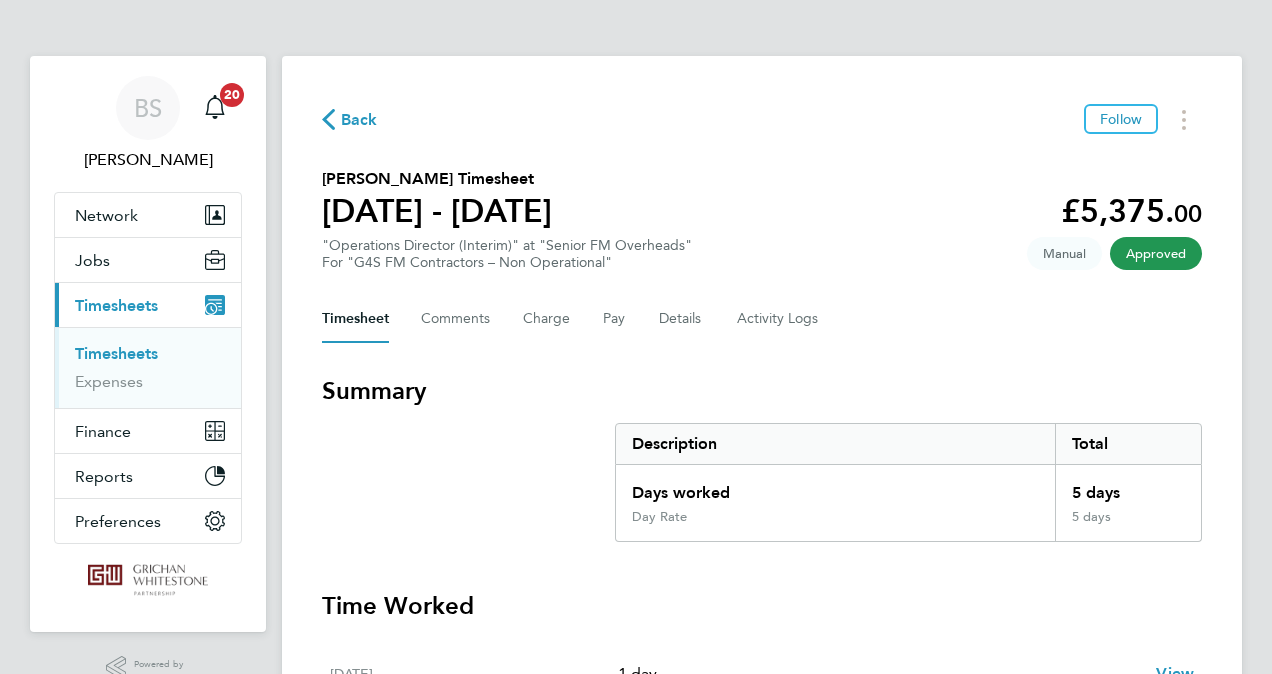 scroll, scrollTop: 0, scrollLeft: 0, axis: both 